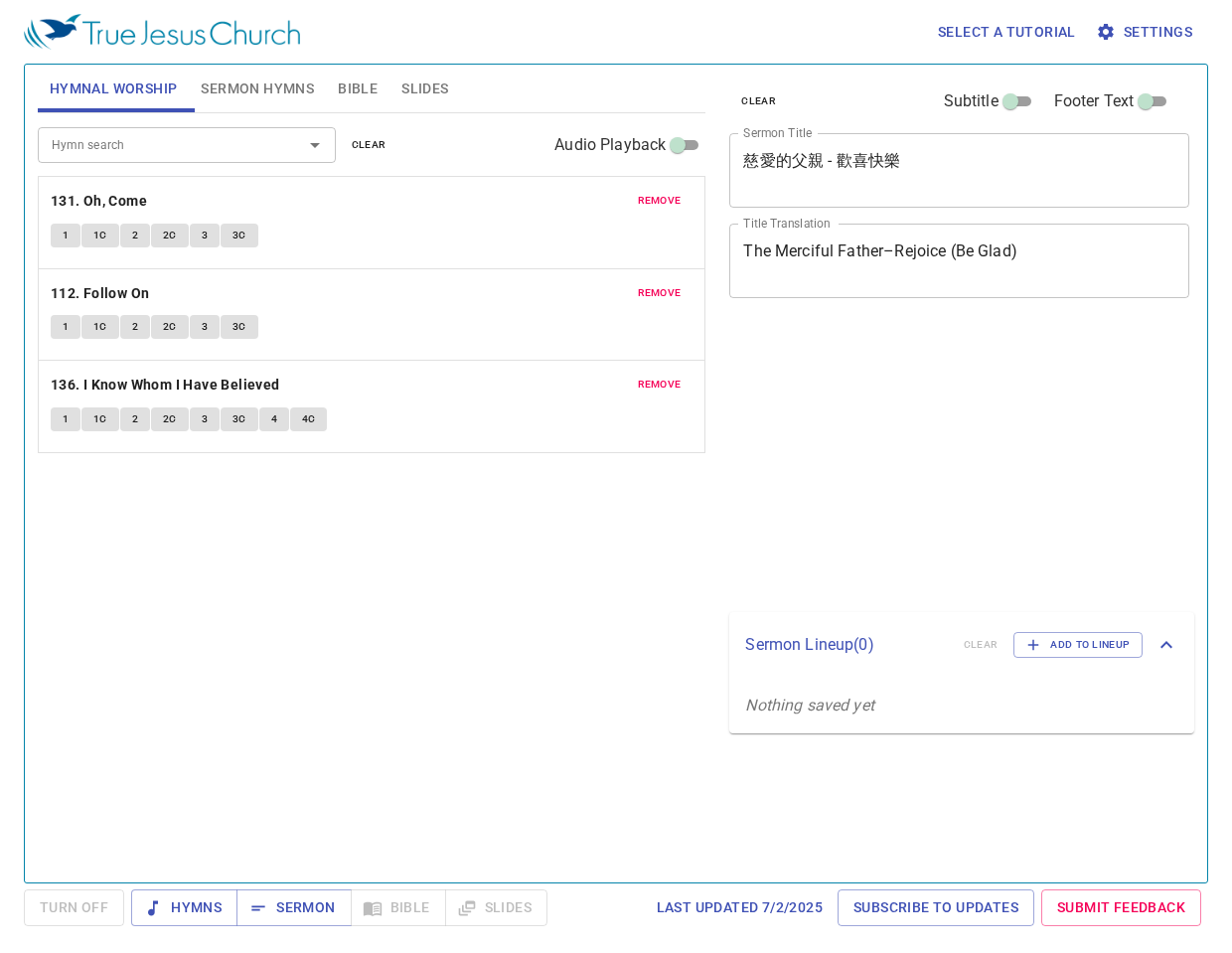 scroll, scrollTop: 0, scrollLeft: 0, axis: both 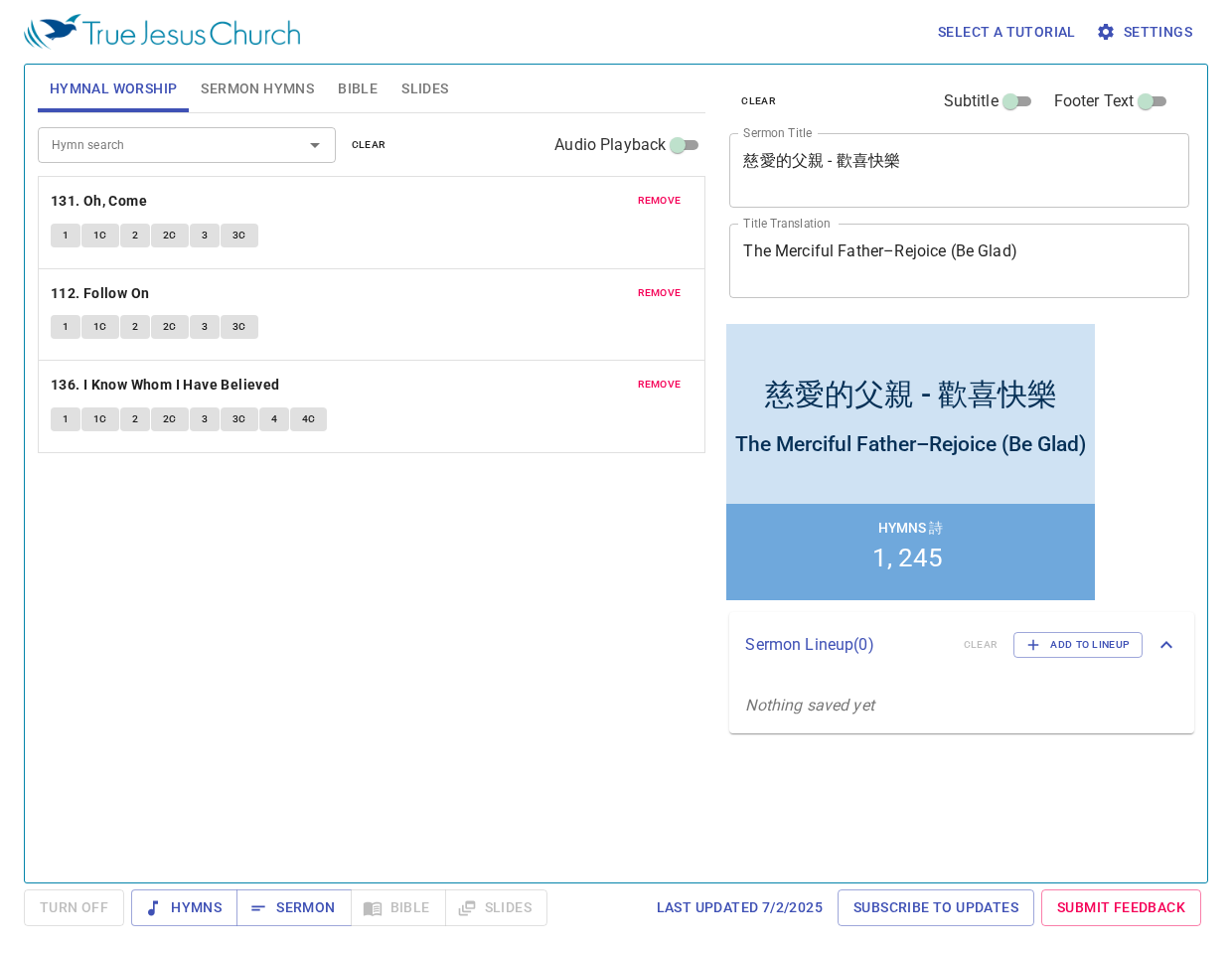 click on "Sermon Hymns" at bounding box center (257, 88) 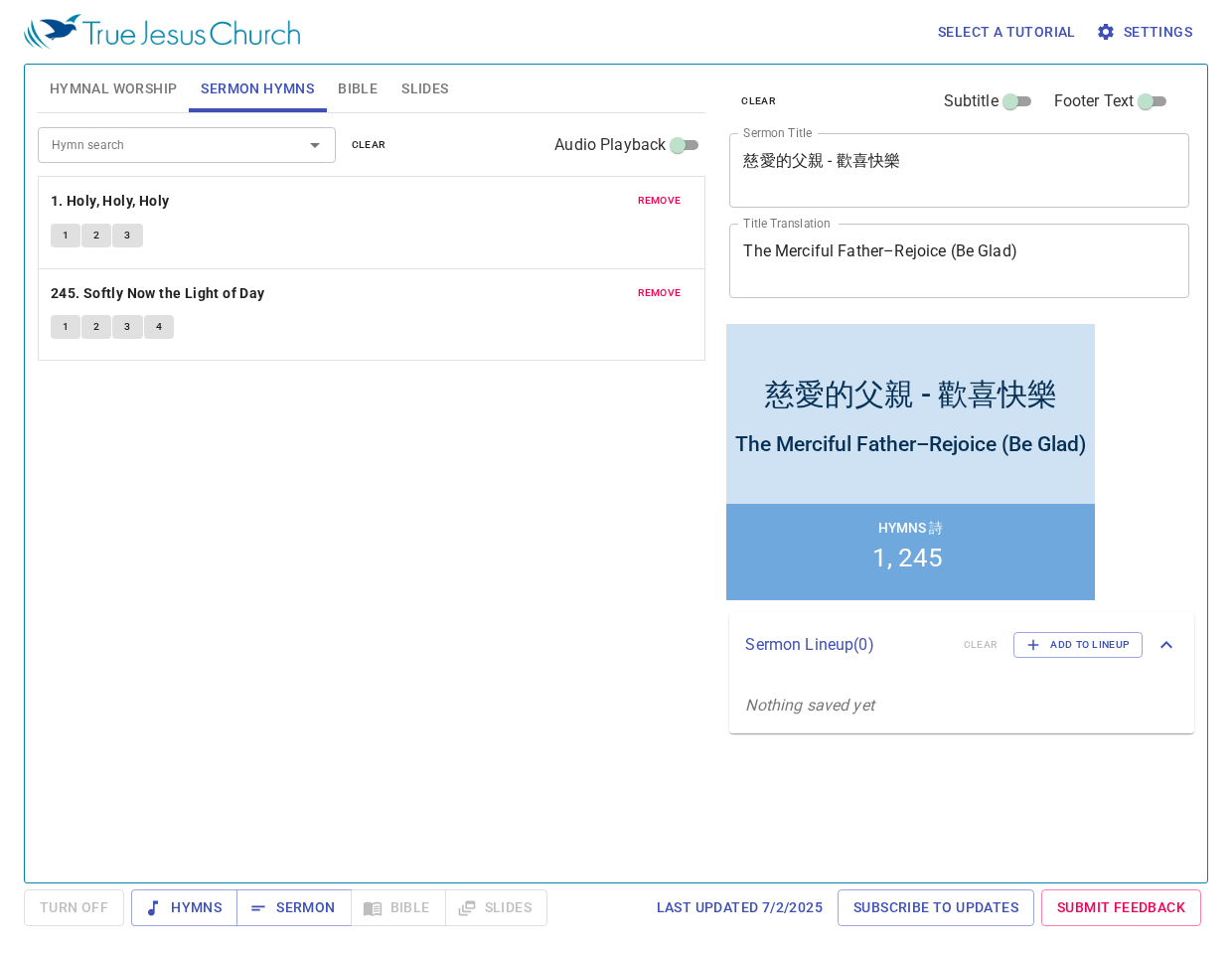 click on "remove" at bounding box center [0, 0] 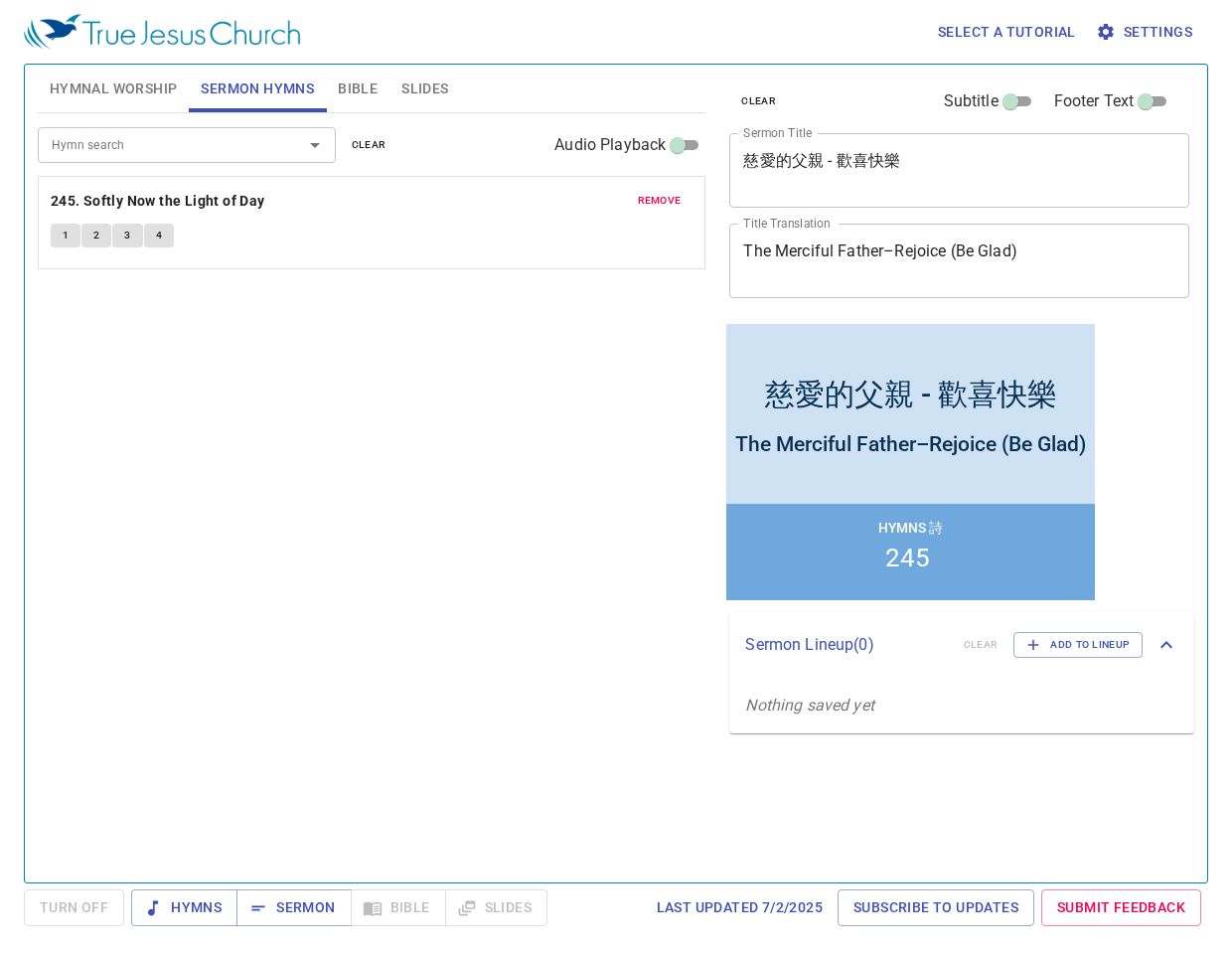click on "remove" at bounding box center [0, 0] 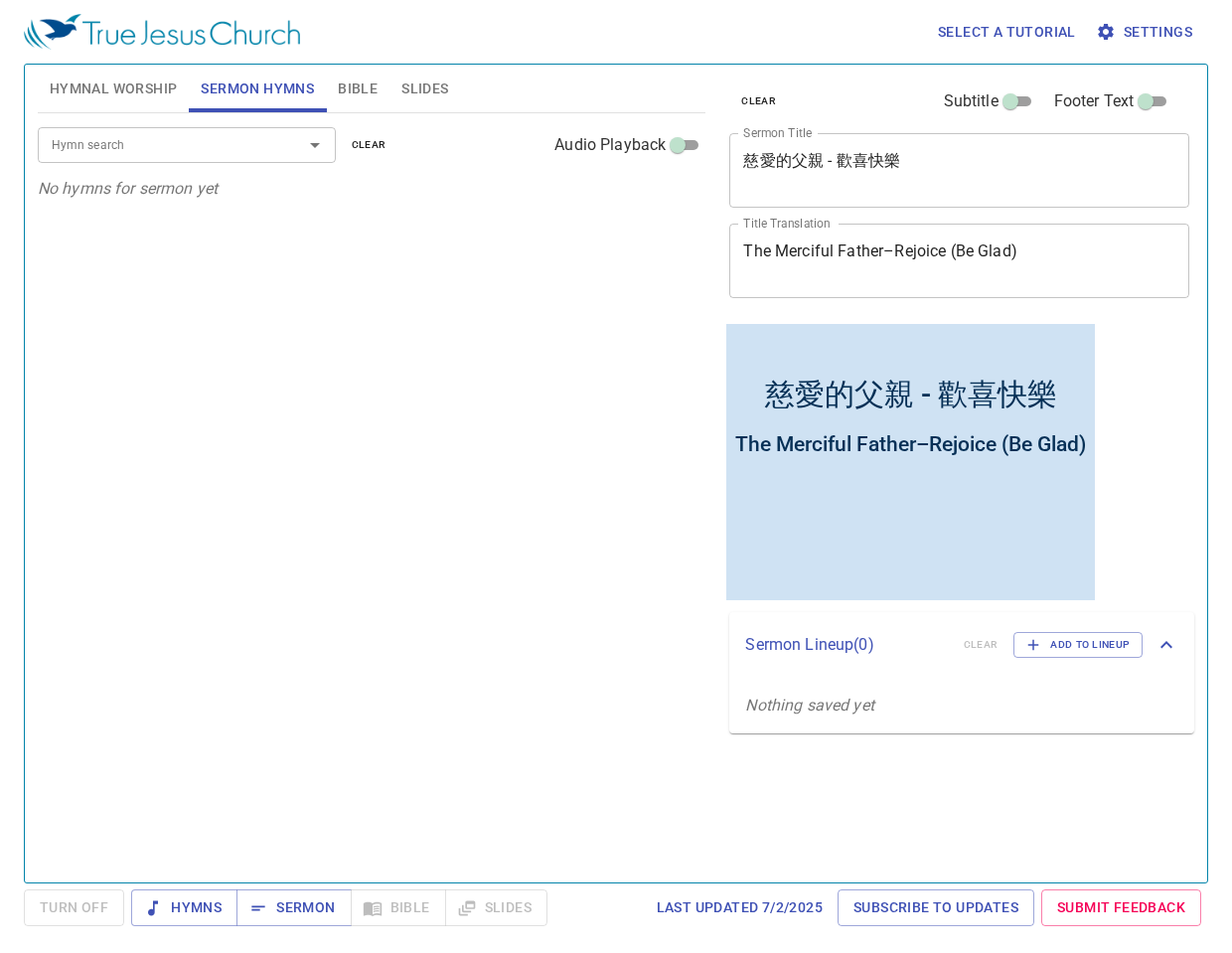 click on "Hymn search" at bounding box center [157, 144] 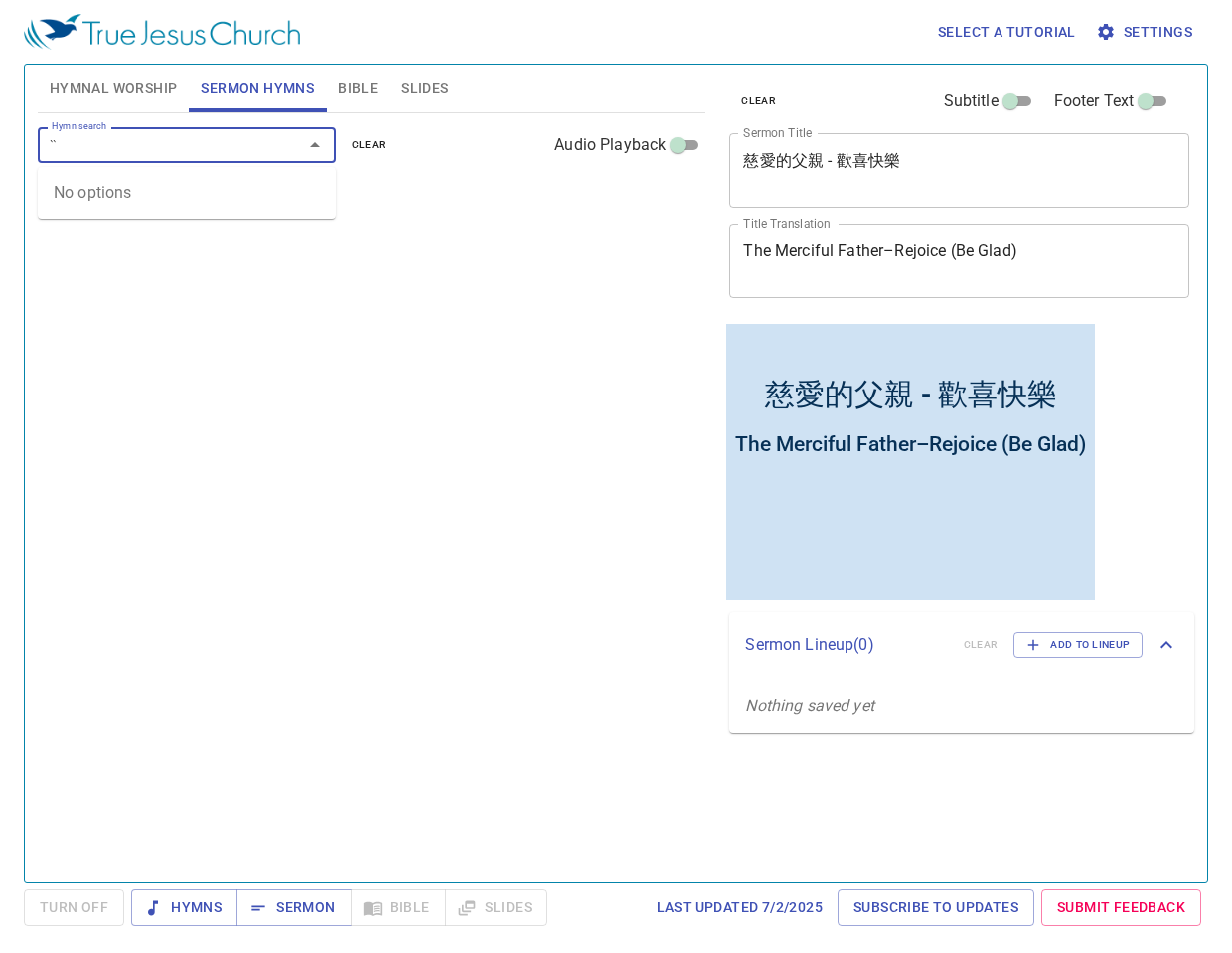 type on "ˋˋㄉ" 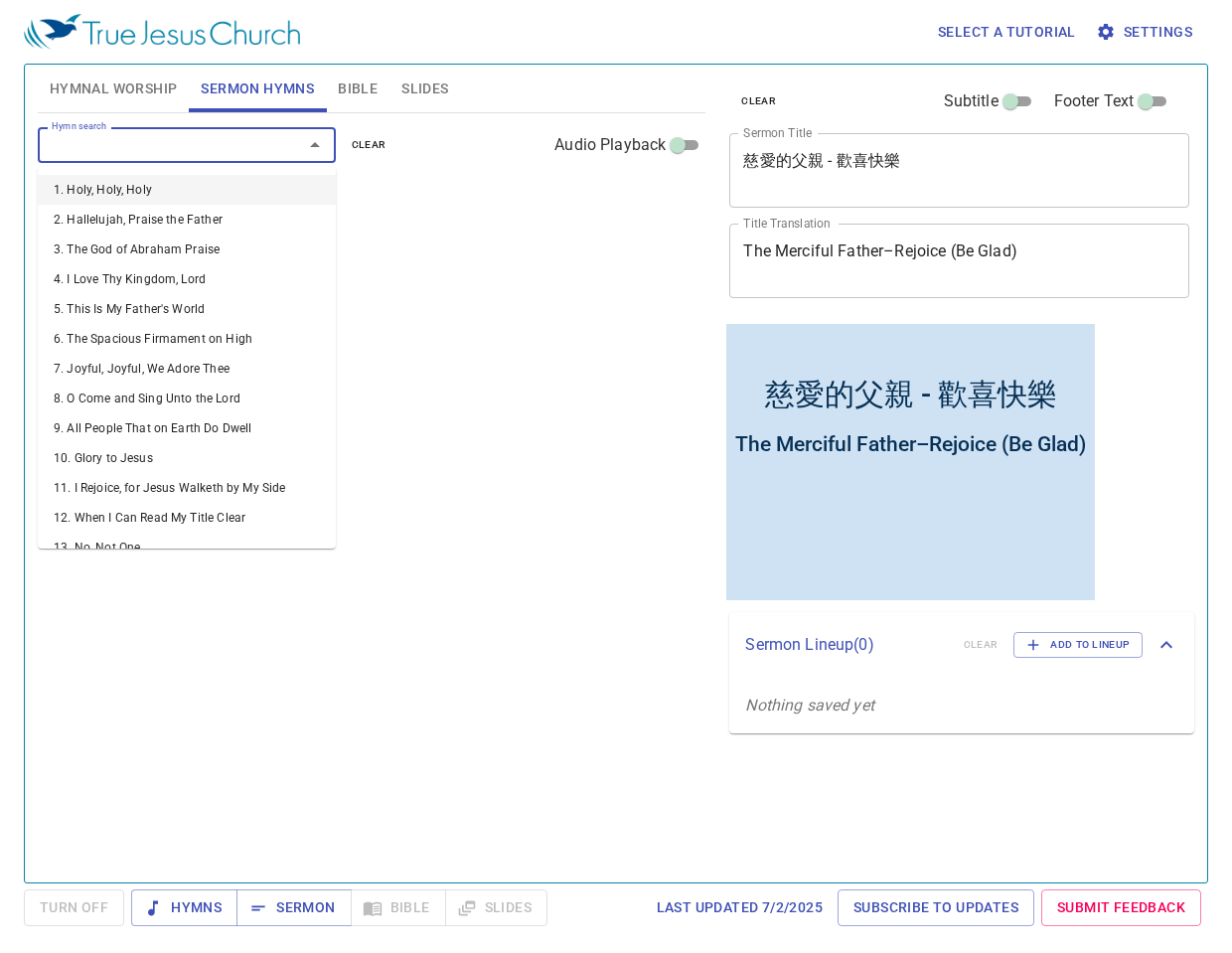 click on "Hymn search" at bounding box center (157, 144) 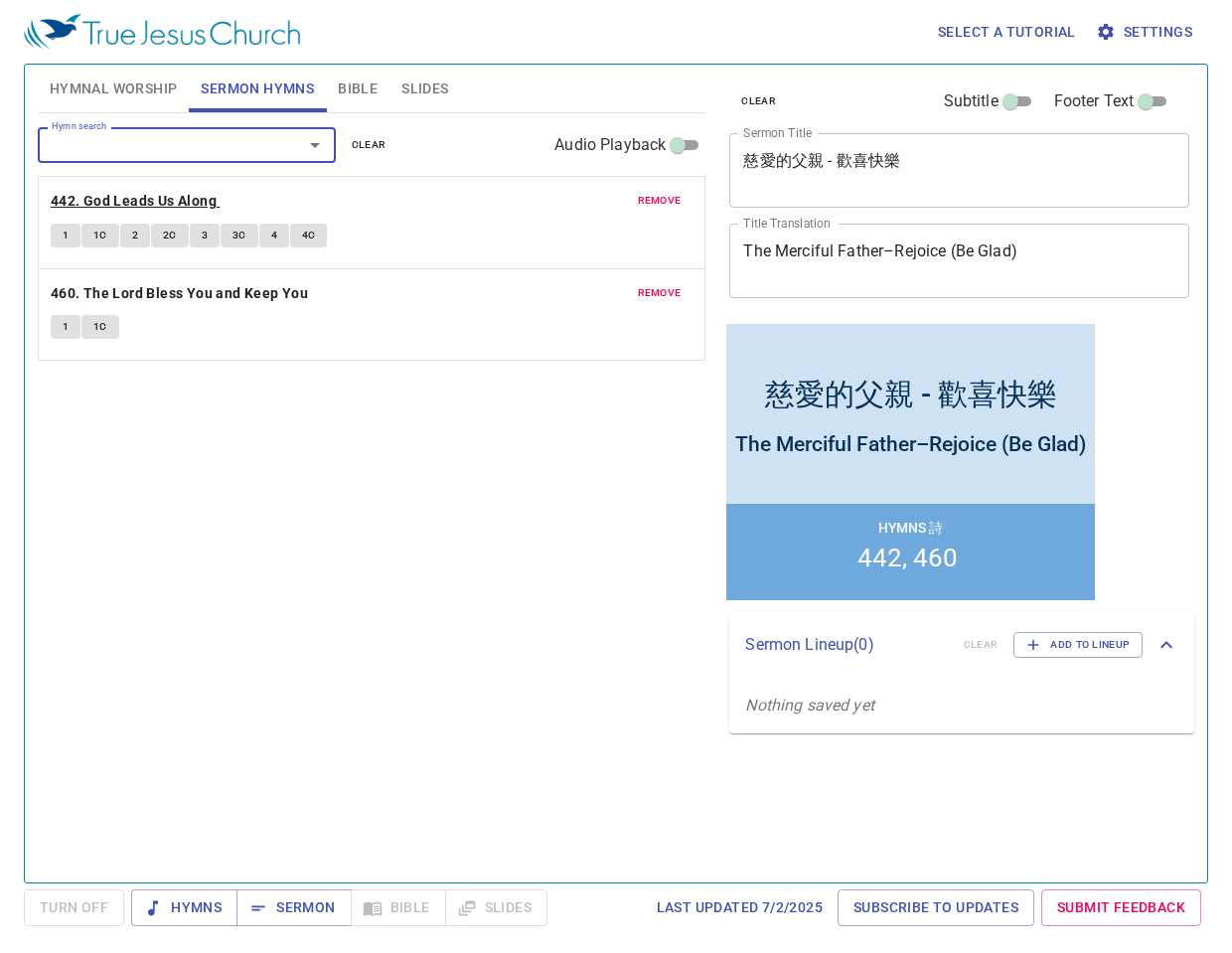 click on "442. God Leads Us Along" at bounding box center [0, 0] 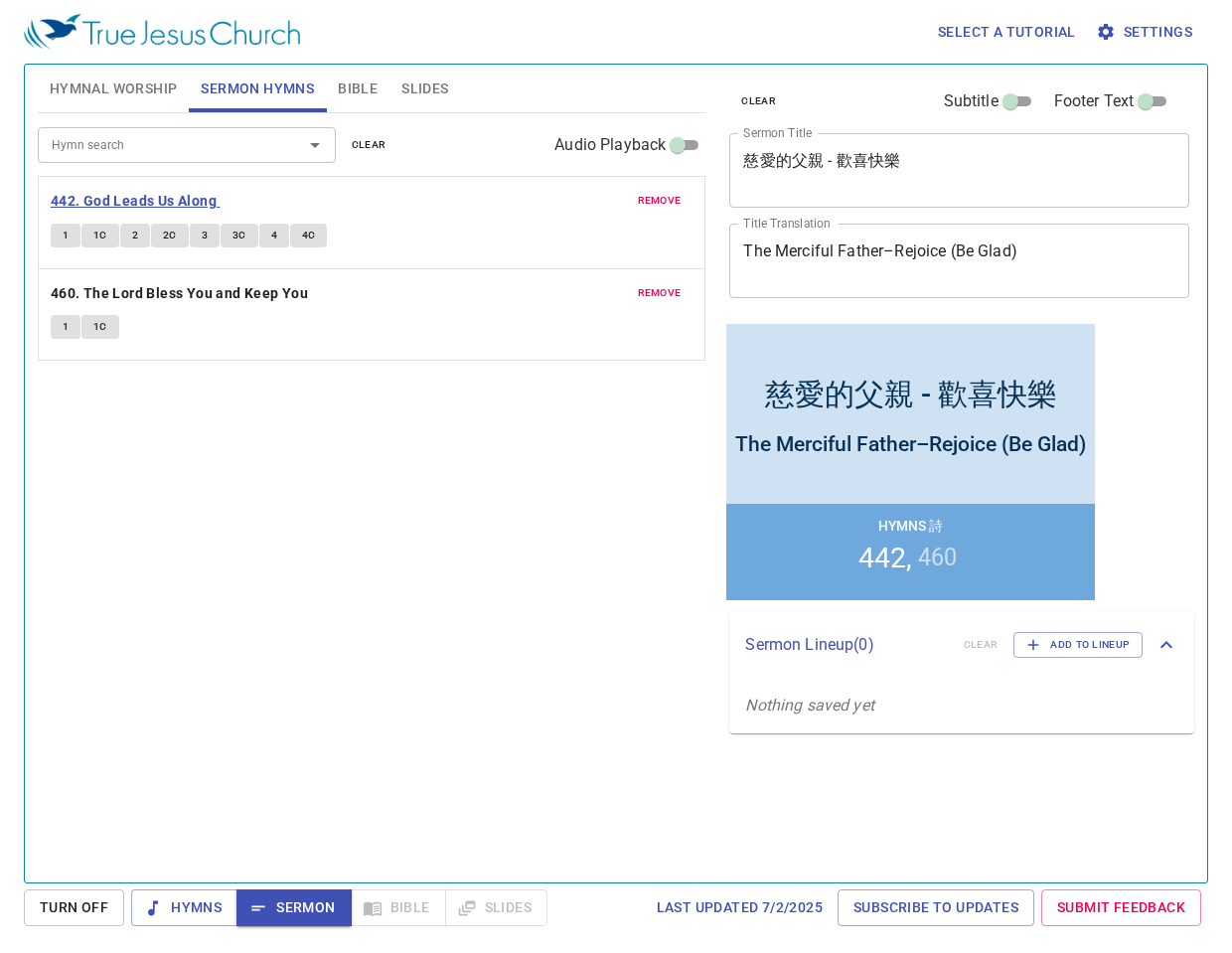 click on "442. God Leads Us Along" at bounding box center [133, 201] 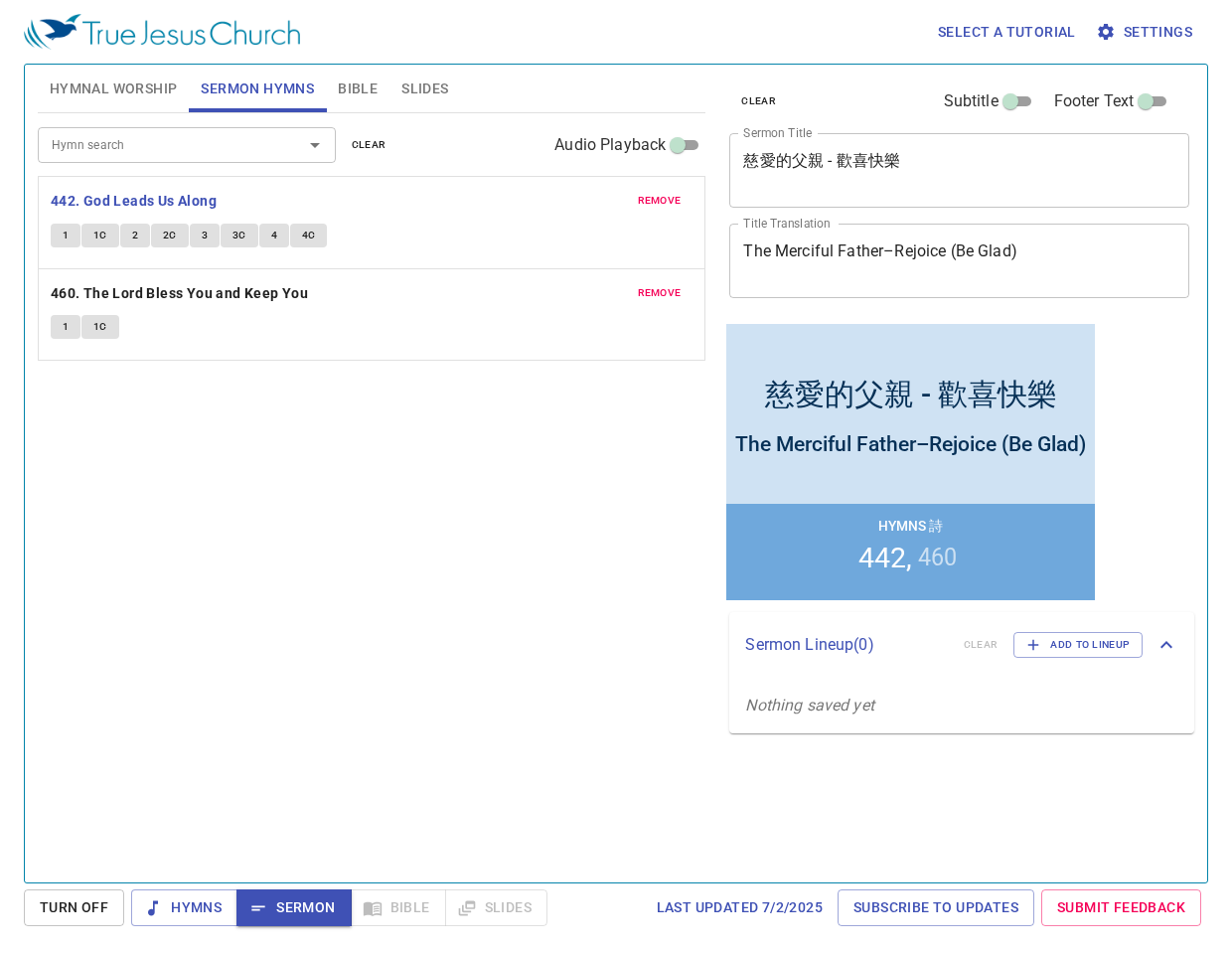 click on "Hymnal Worship" at bounding box center (113, 88) 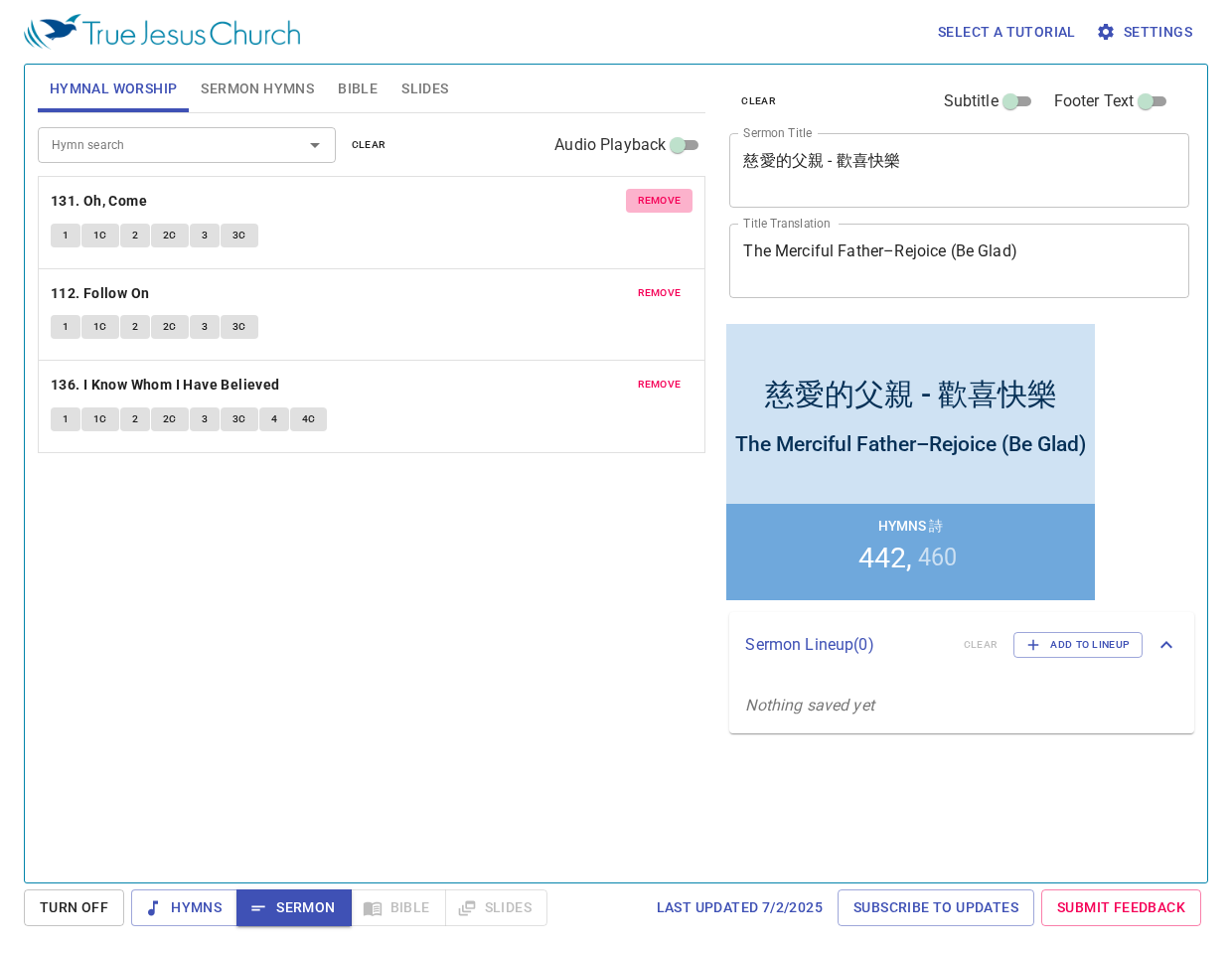 click on "remove" at bounding box center [660, 201] 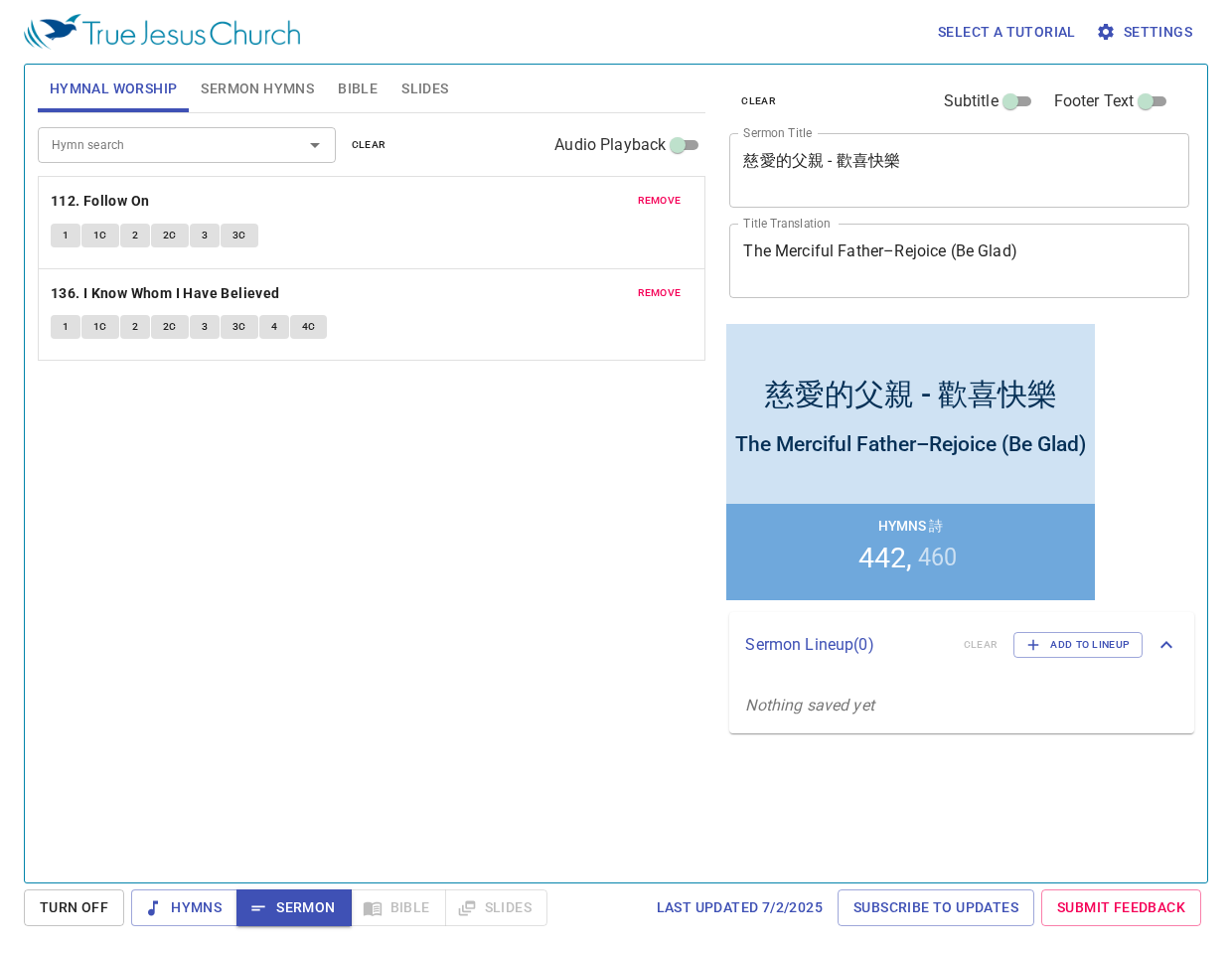 click on "remove" at bounding box center [660, 201] 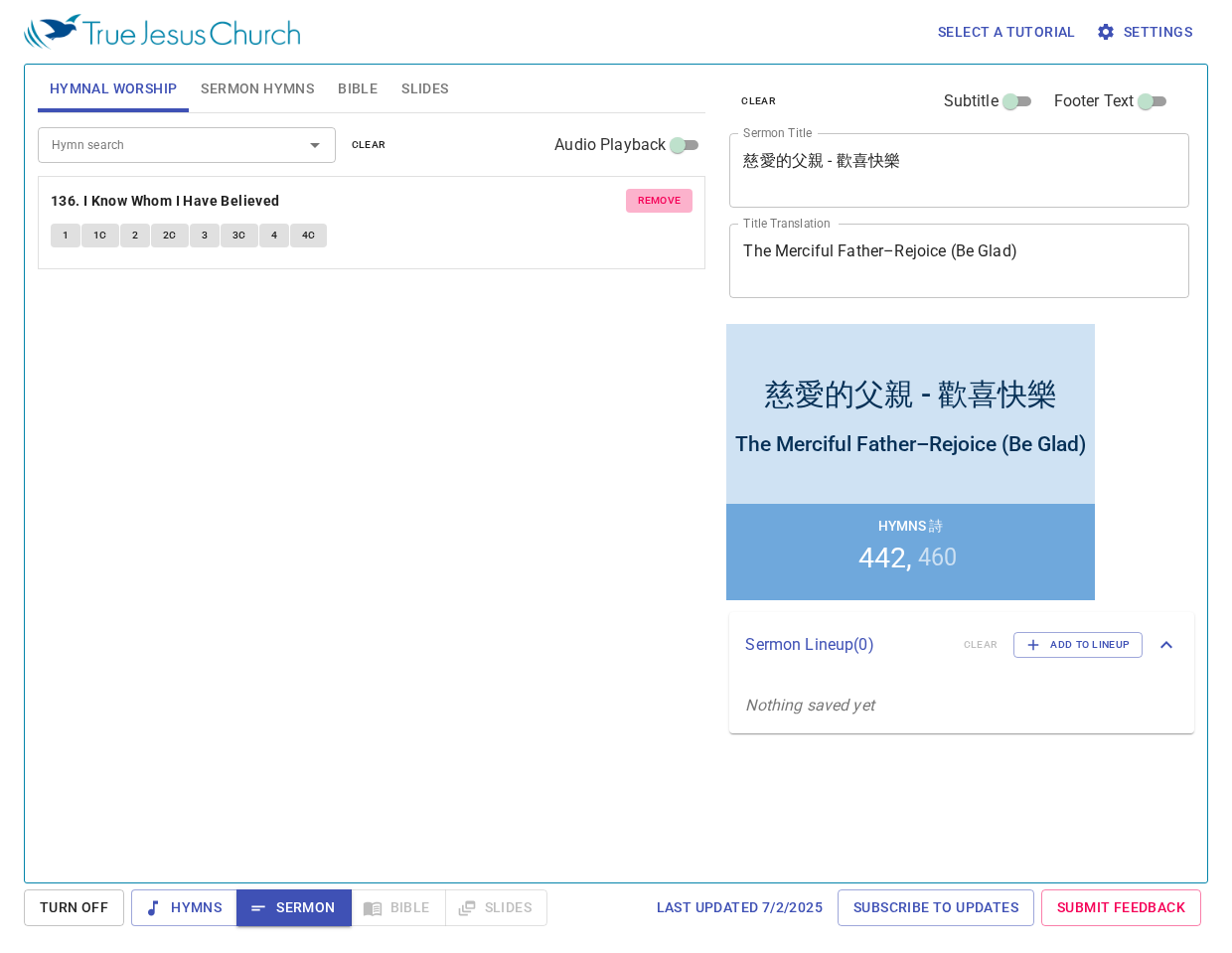 click on "remove" at bounding box center (660, 201) 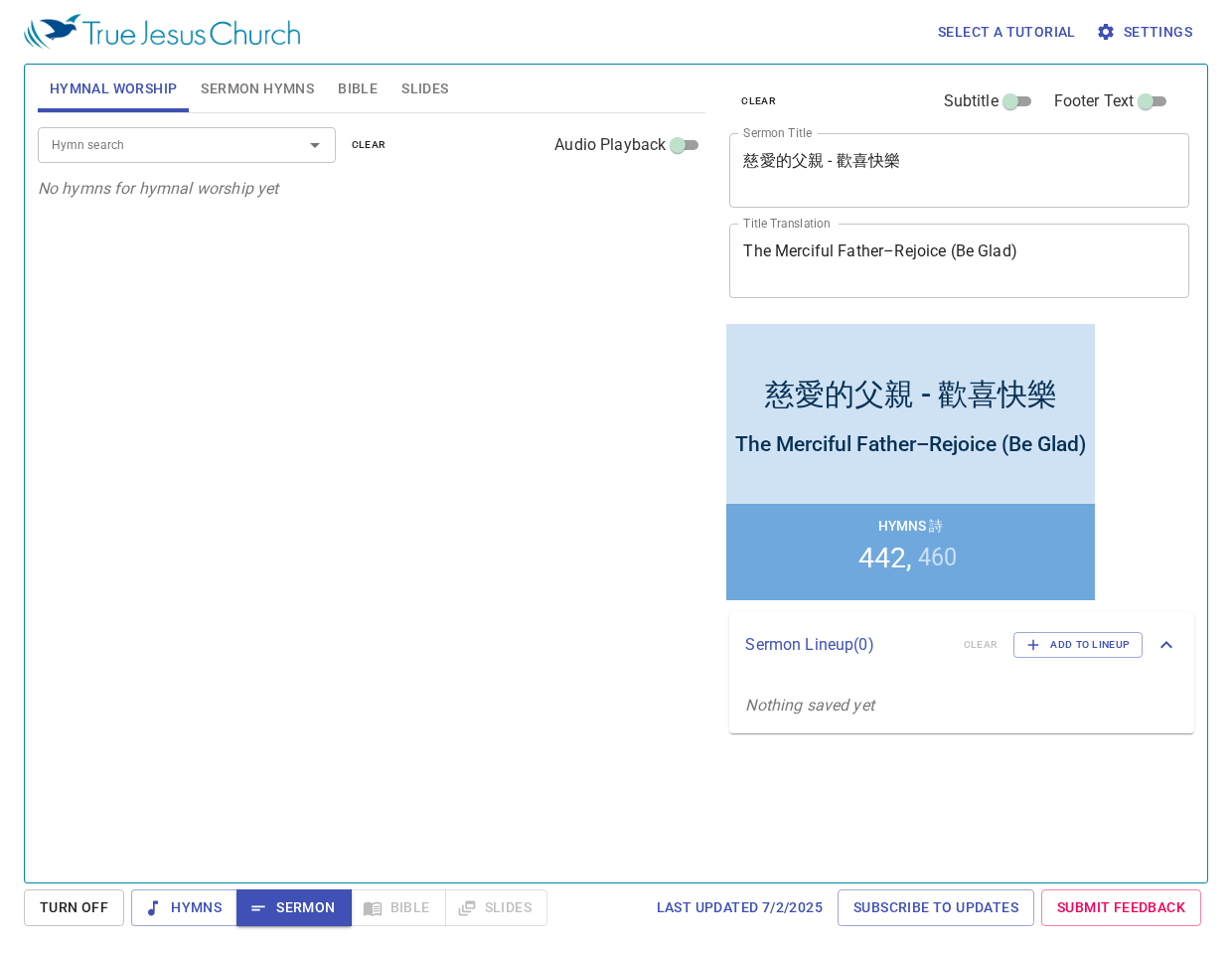 click on "Sermon Hymns" at bounding box center [257, 88] 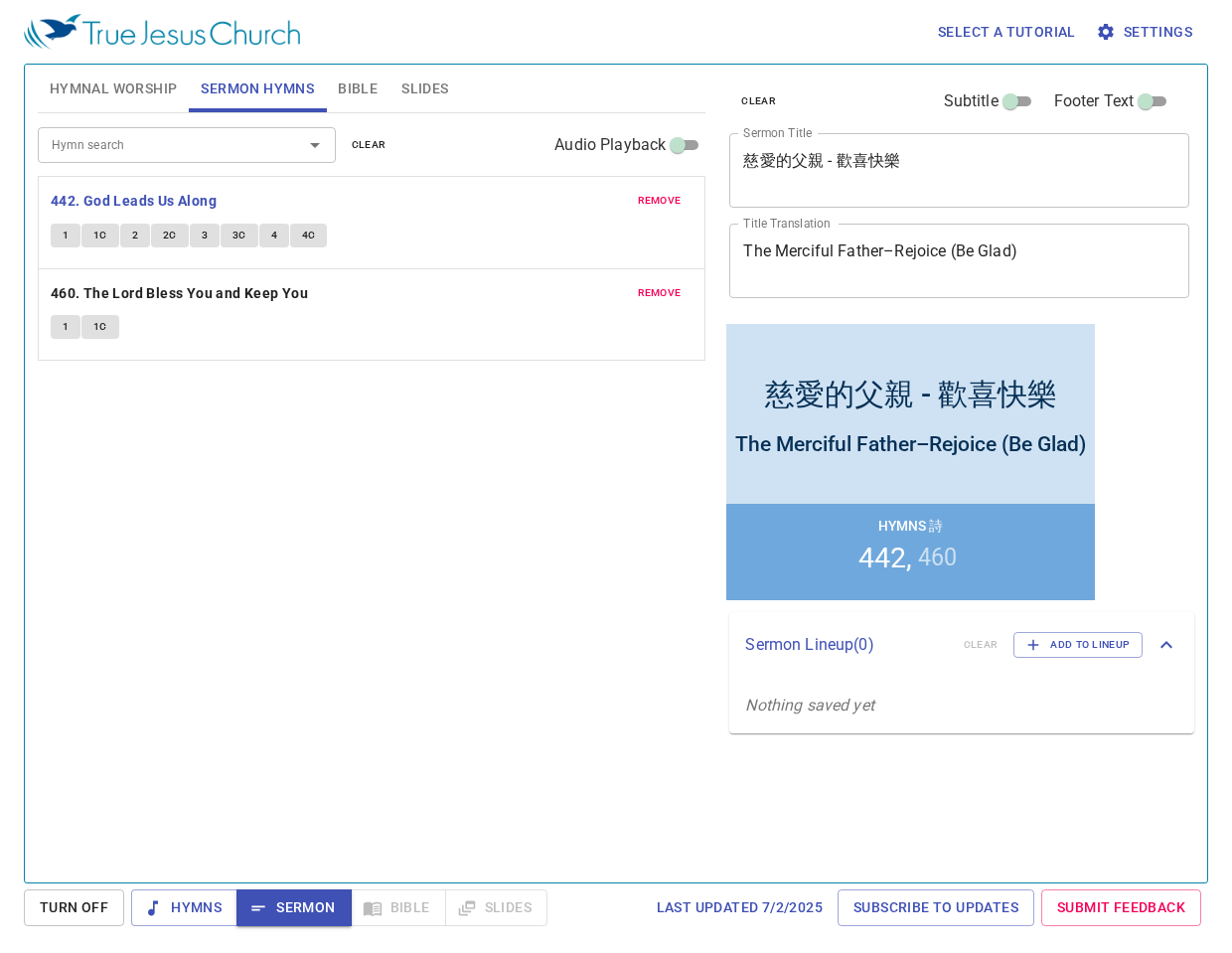 click on "慈愛的父親 - 歡喜快樂" at bounding box center (959, 170) 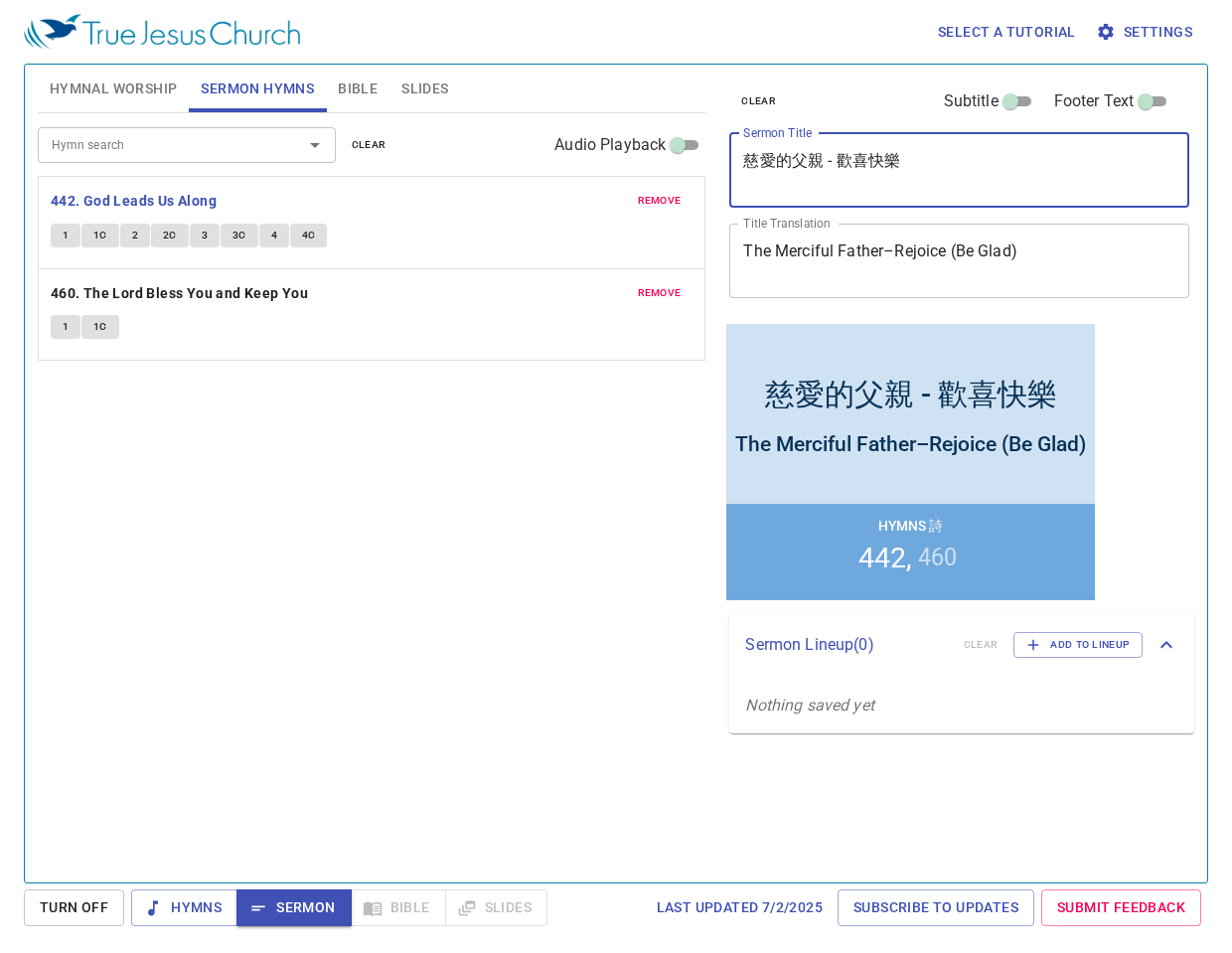 click on "慈愛的父親 - 歡喜快樂" at bounding box center (959, 170) 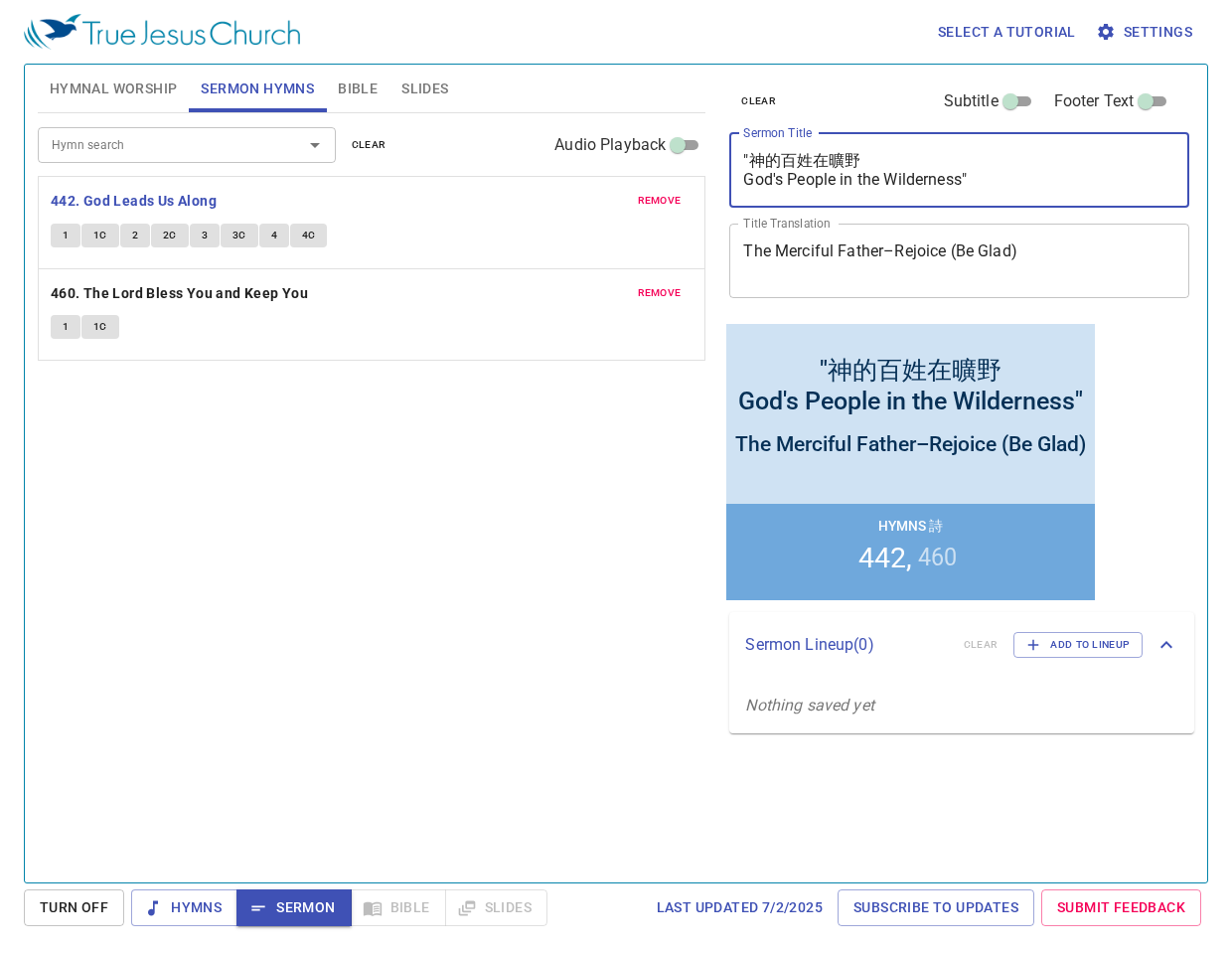 click on ""神的百姓在曠野
God's People in the Wilderness"" at bounding box center [959, 170] 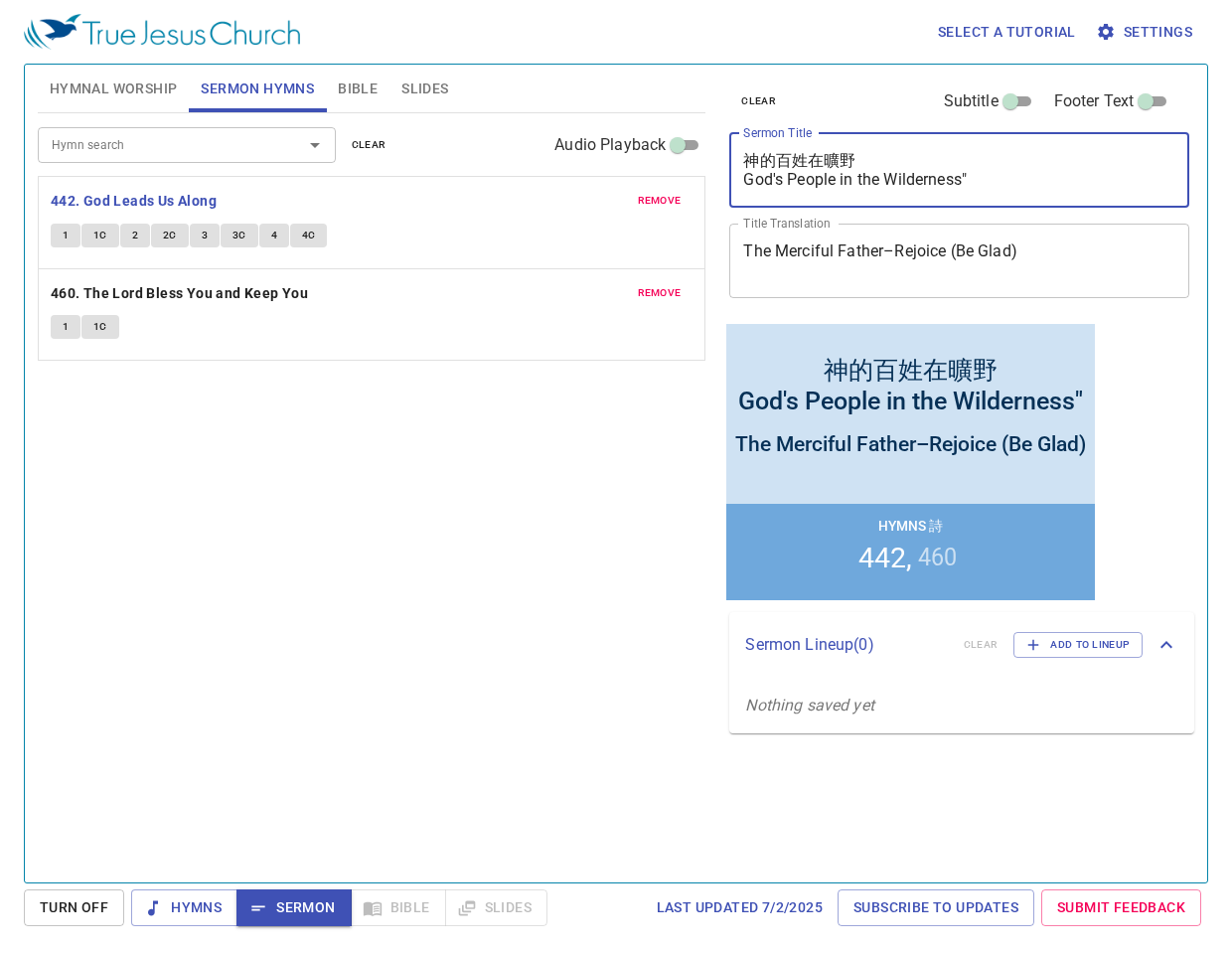 click on "神的百姓在曠野
God's People in the Wilderness"" at bounding box center (959, 170) 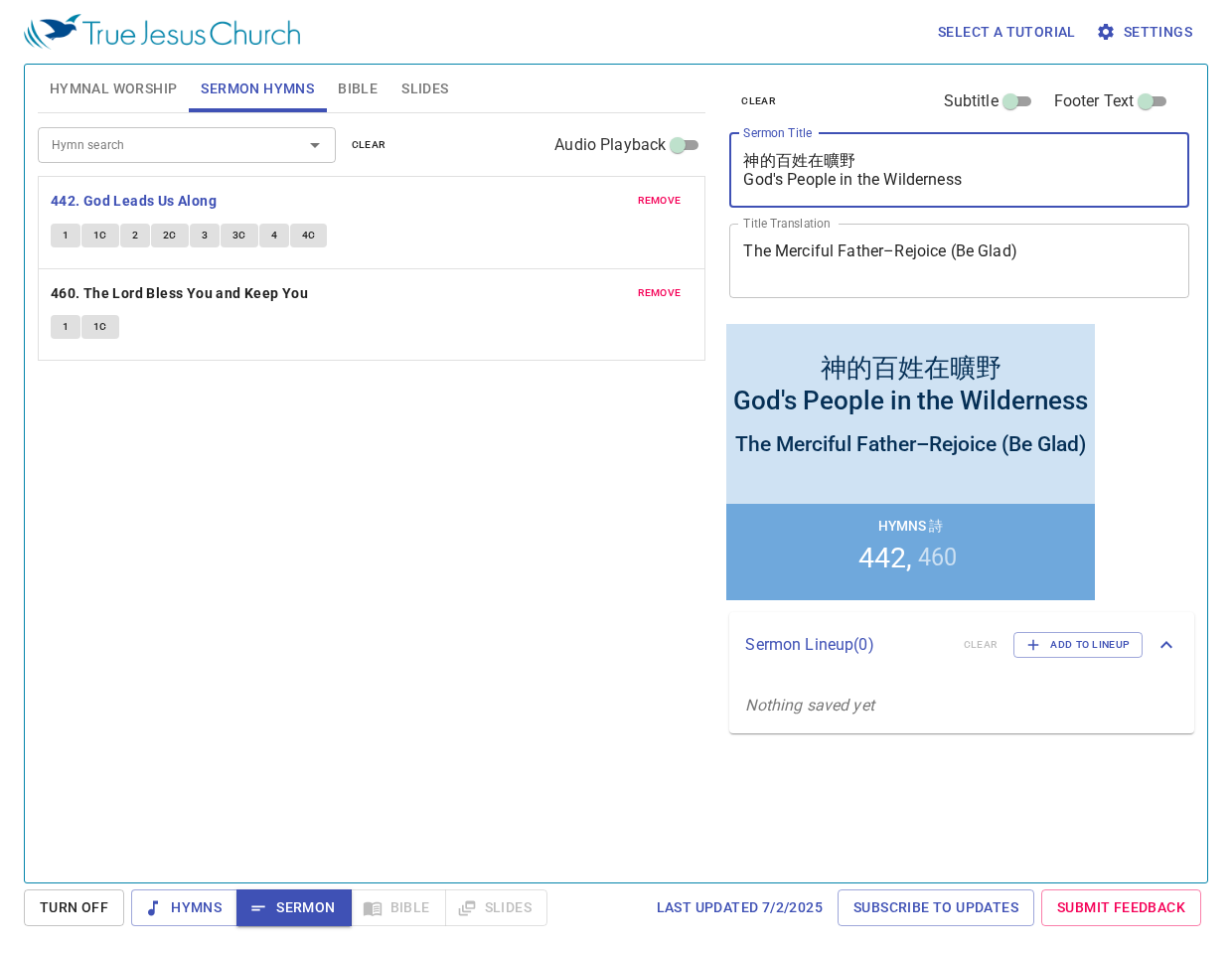 drag, startPoint x: 963, startPoint y: 181, endPoint x: 743, endPoint y: 181, distance: 220 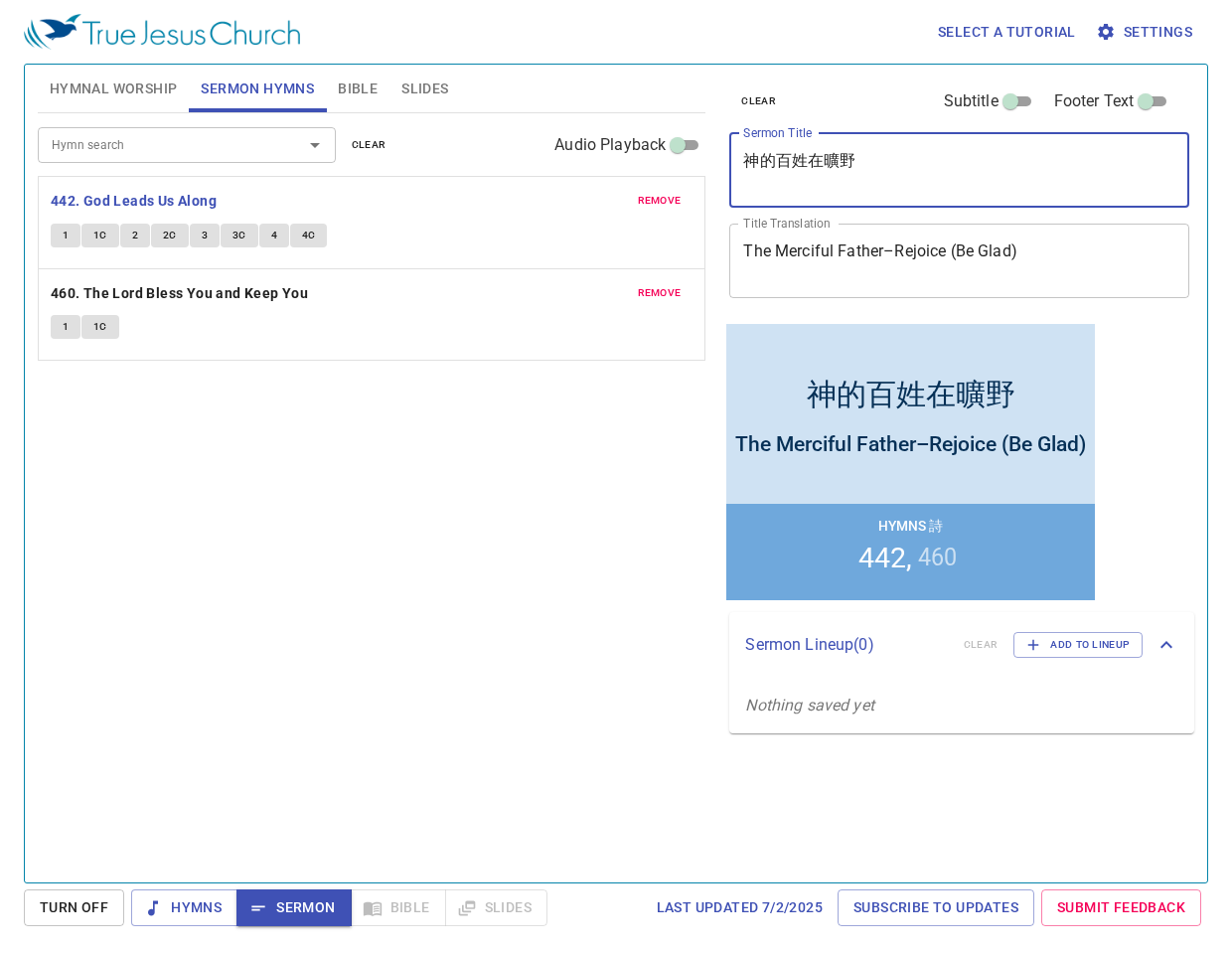 type on "神的百姓在曠野" 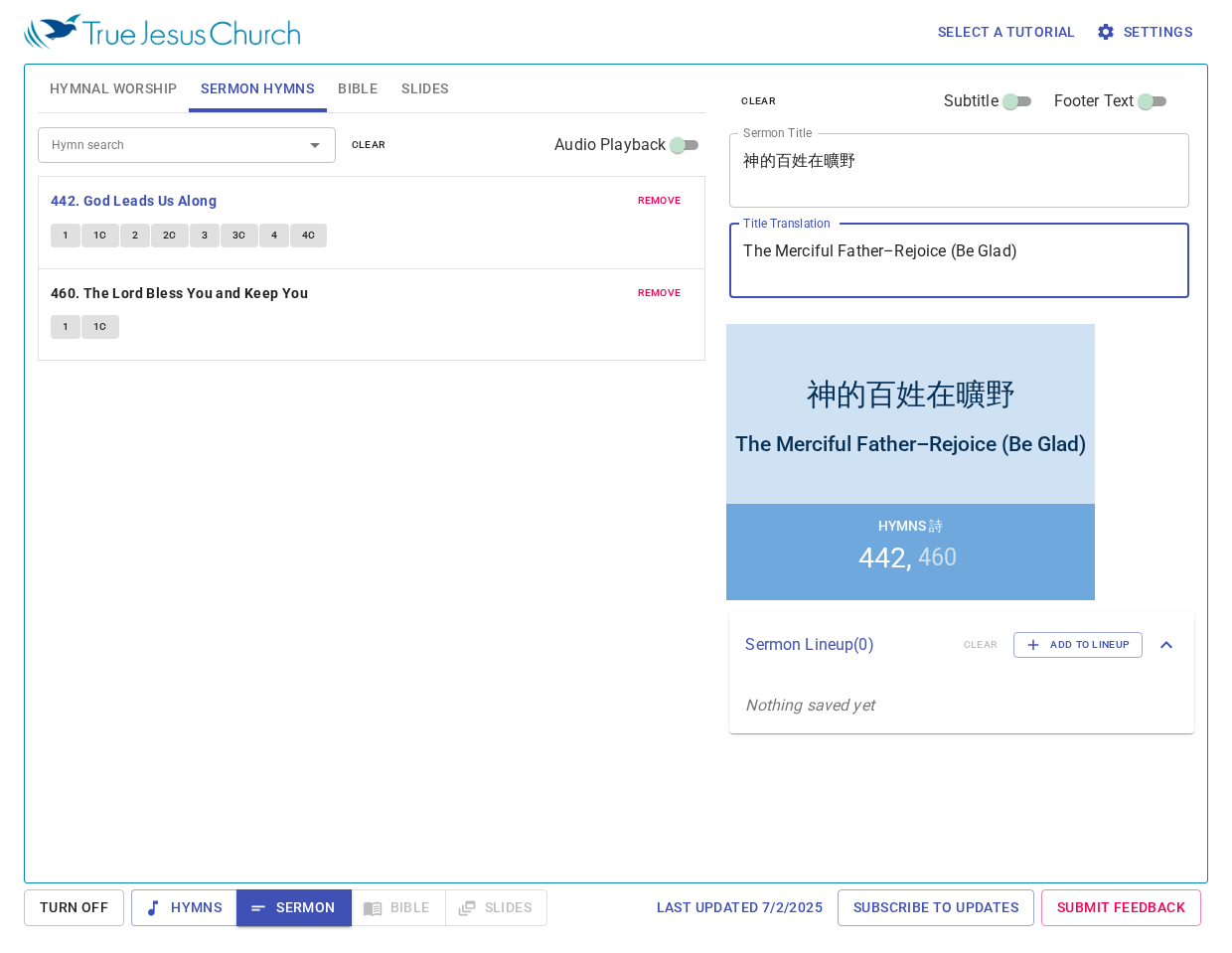 drag, startPoint x: 1062, startPoint y: 257, endPoint x: 642, endPoint y: 257, distance: 420 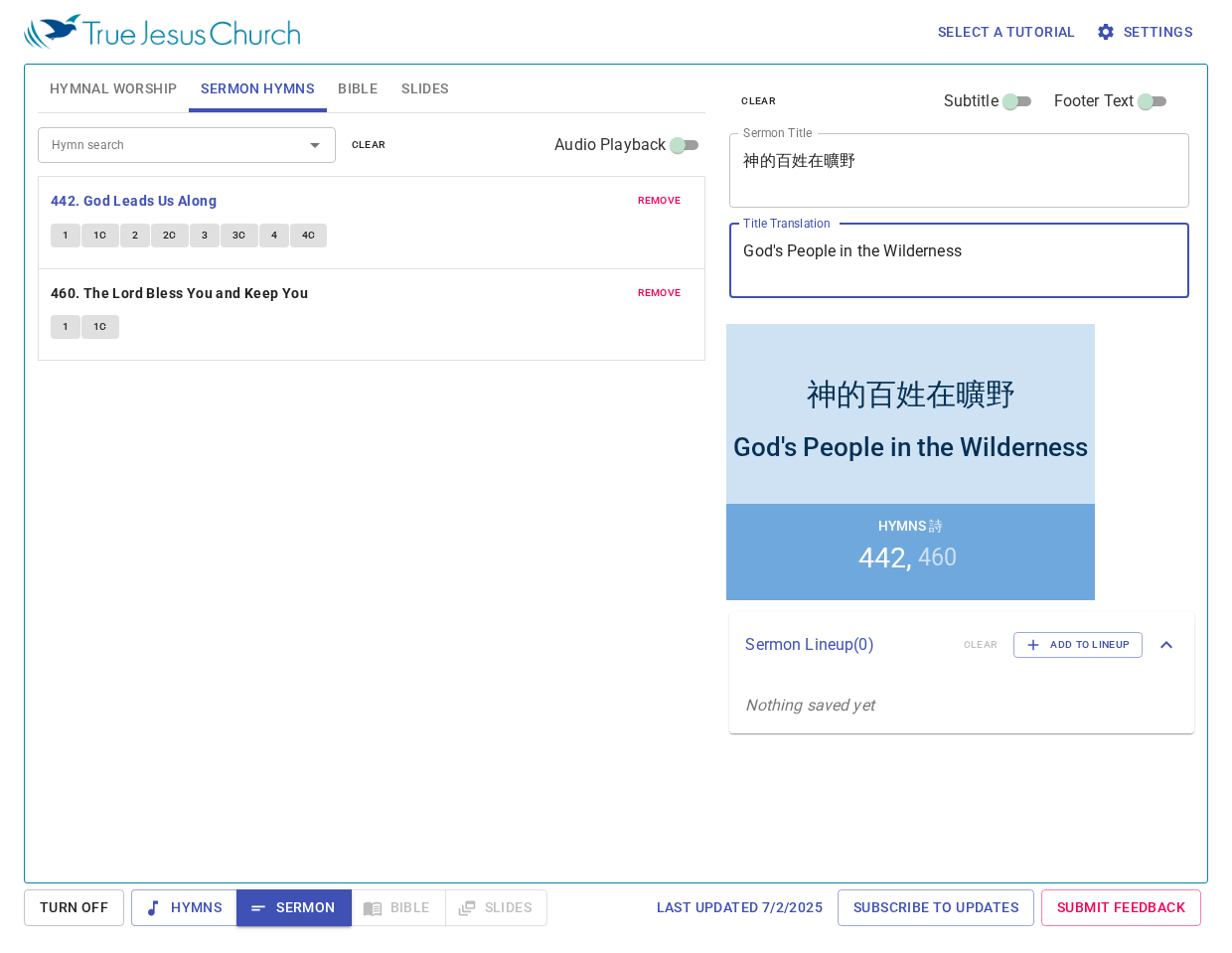 type on "God's People in the Wilderness" 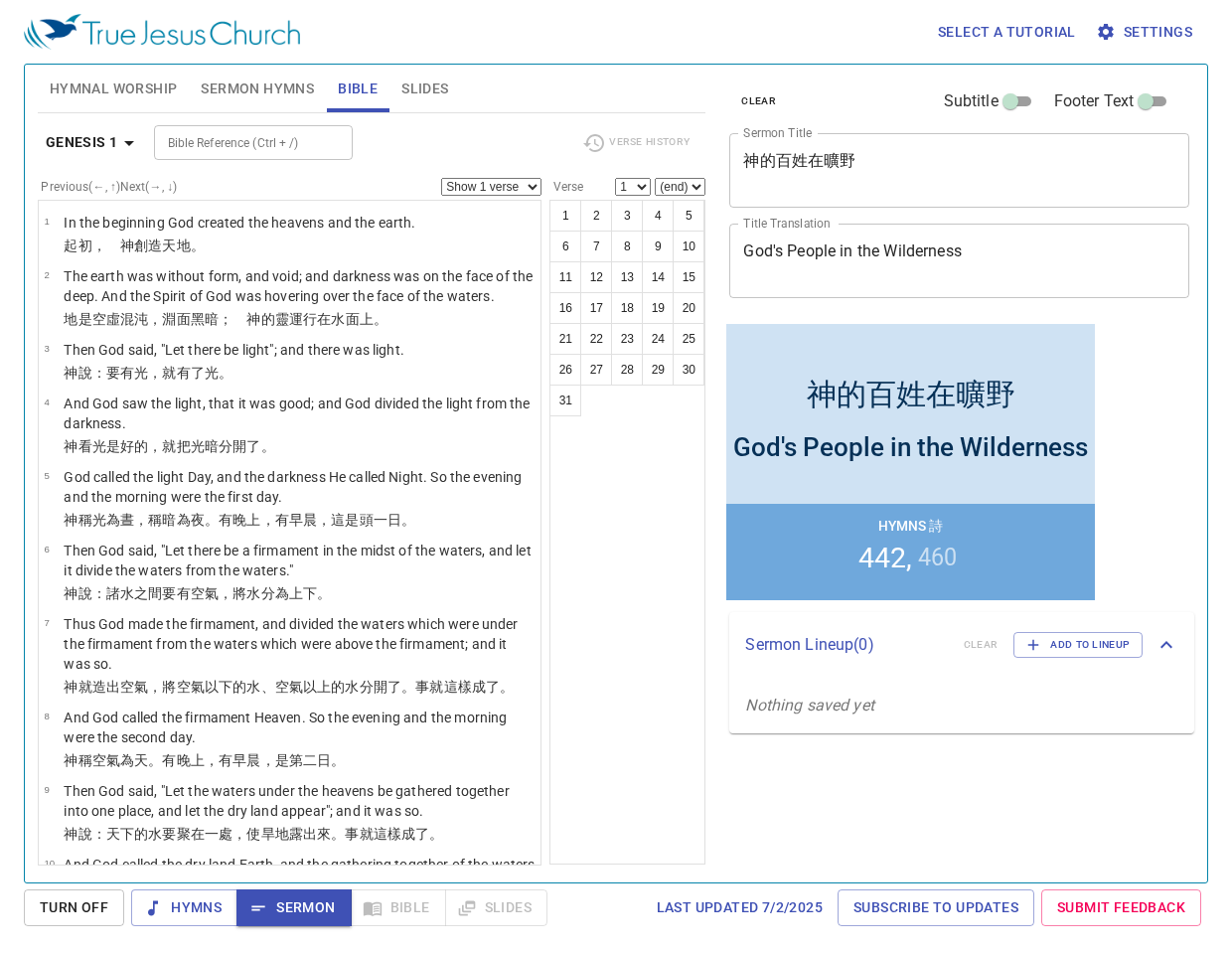 click on "Sermon Hymns" at bounding box center (257, 88) 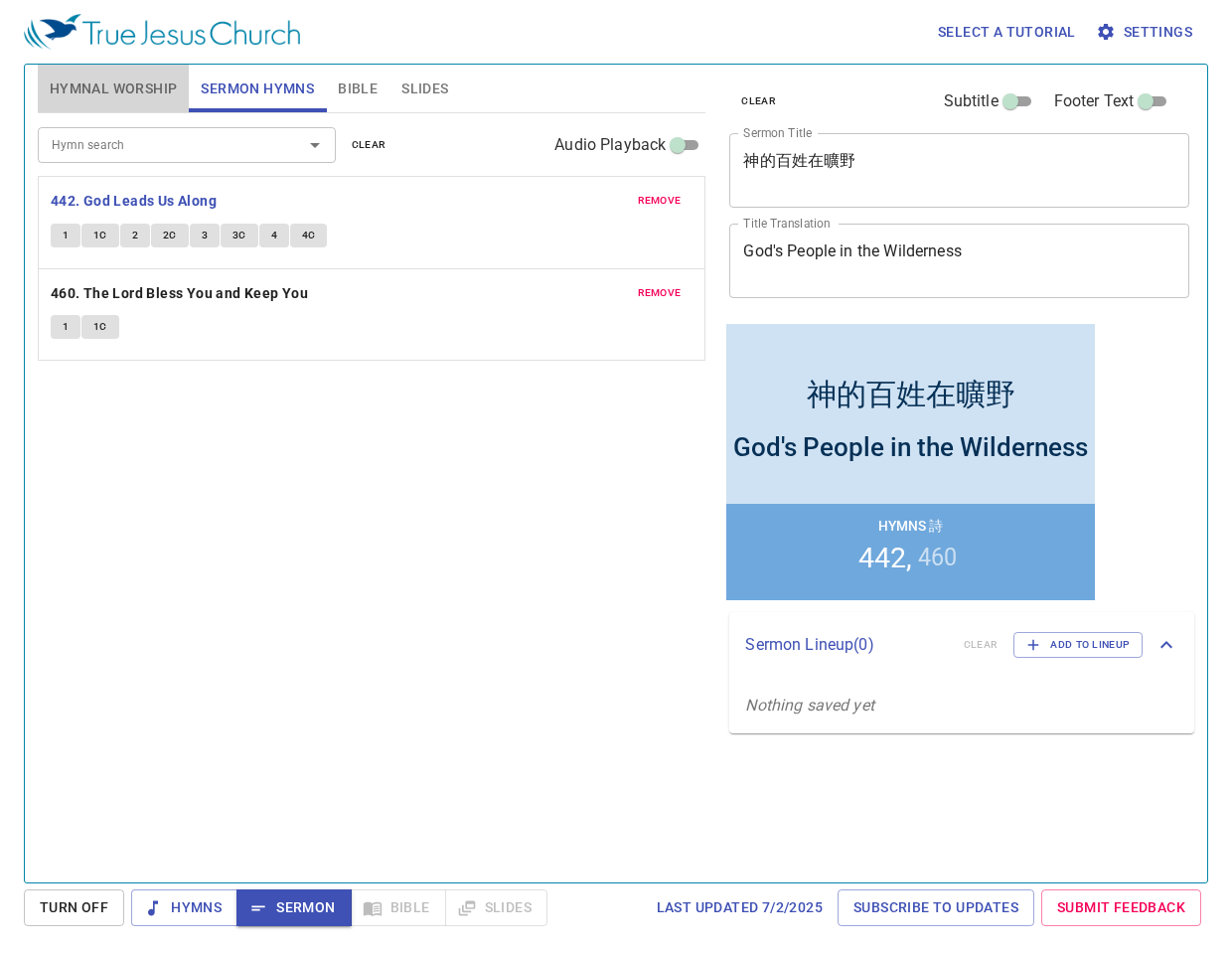 click on "Hymnal Worship" at bounding box center [113, 88] 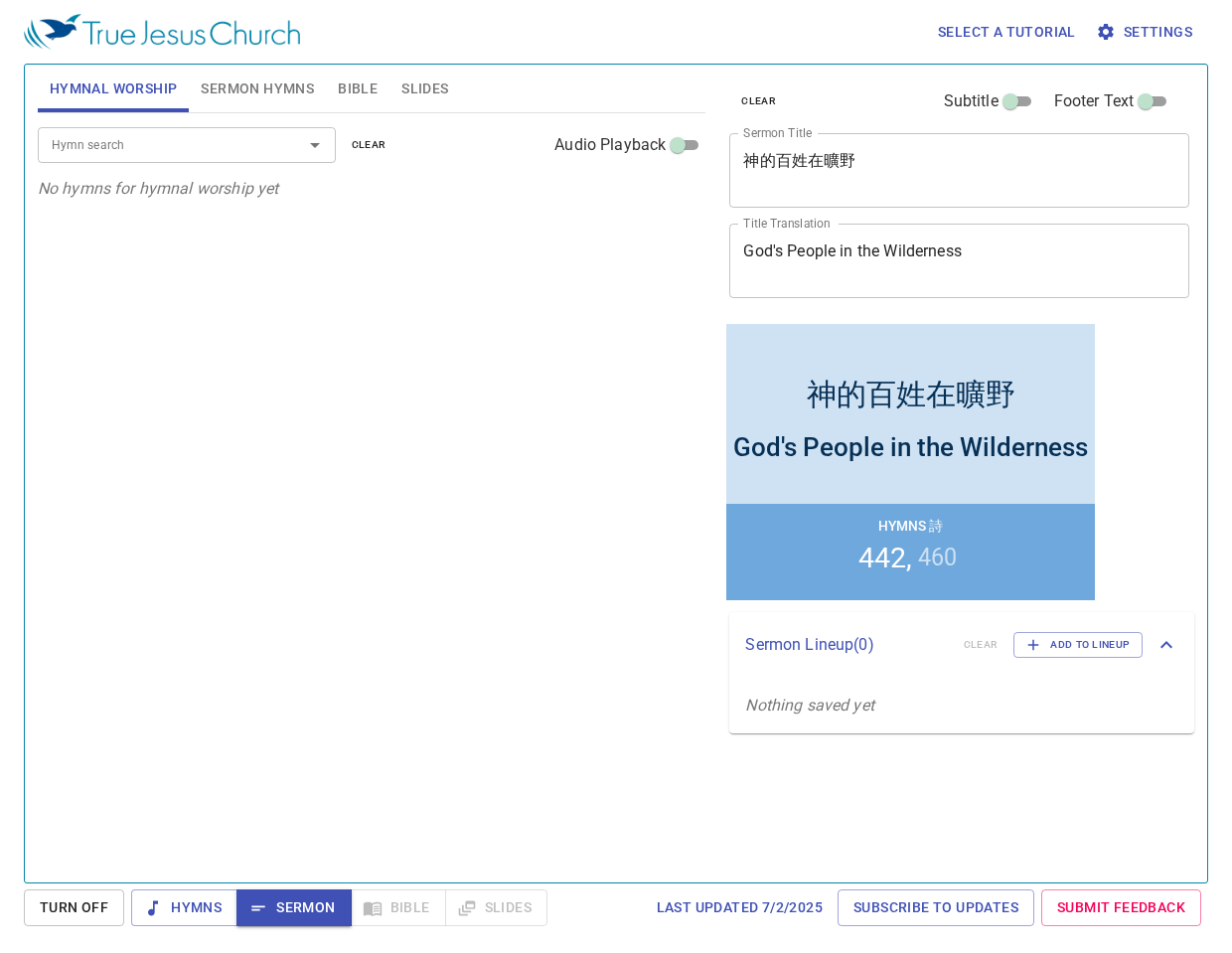 click on "Hymn search" at bounding box center (157, 144) 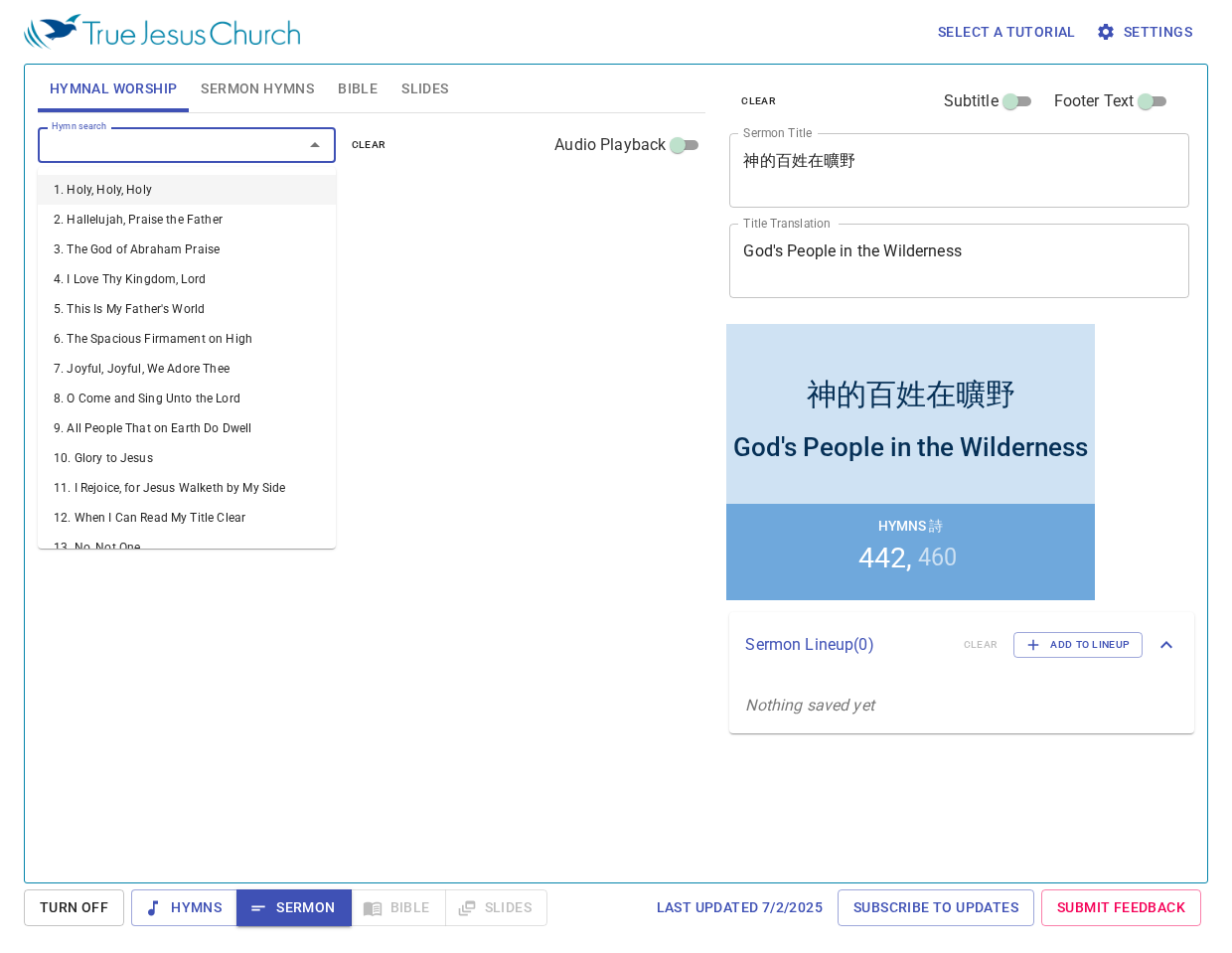 click on "Hymn search" at bounding box center (157, 144) 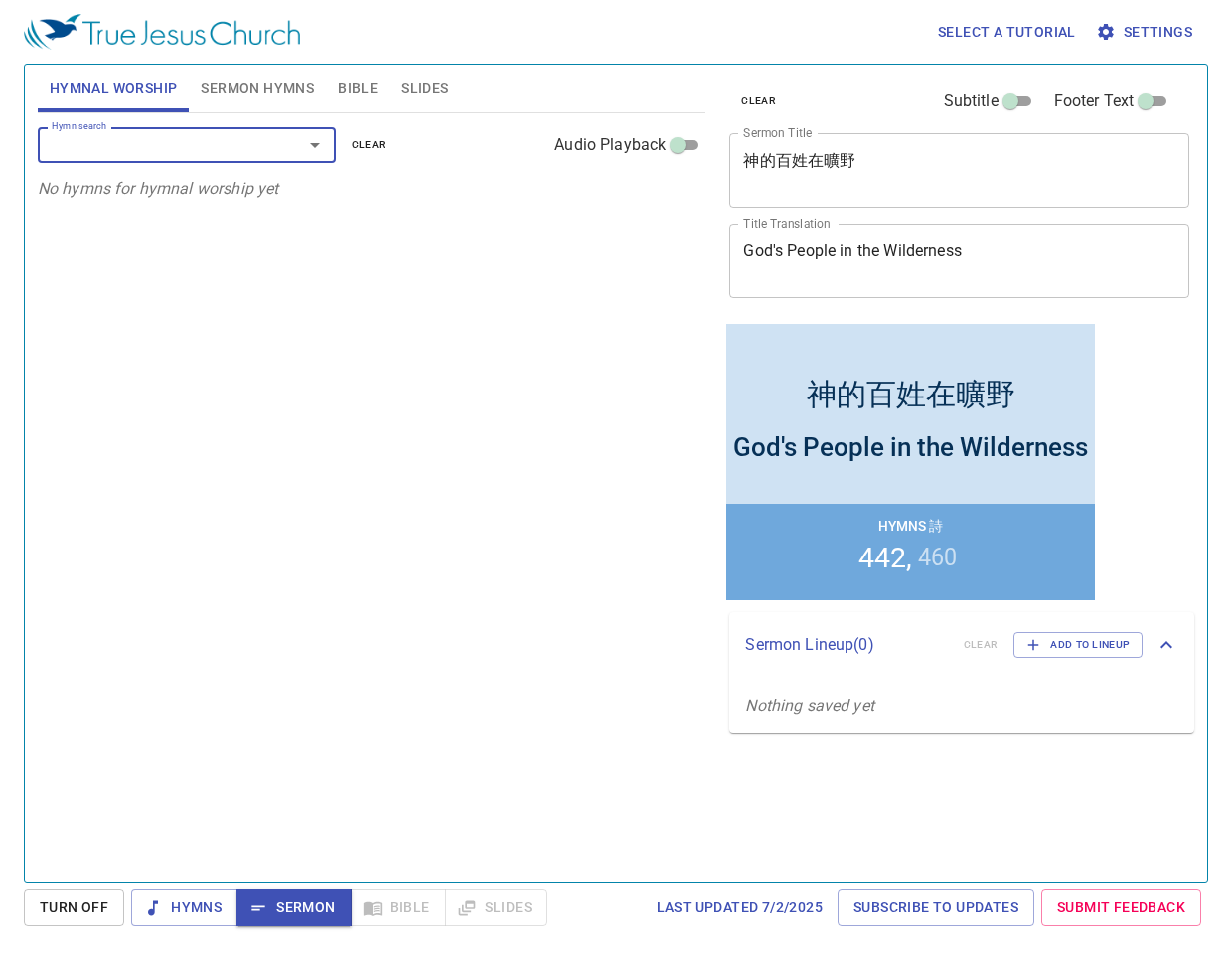 click on "Hymn search" at bounding box center (157, 144) 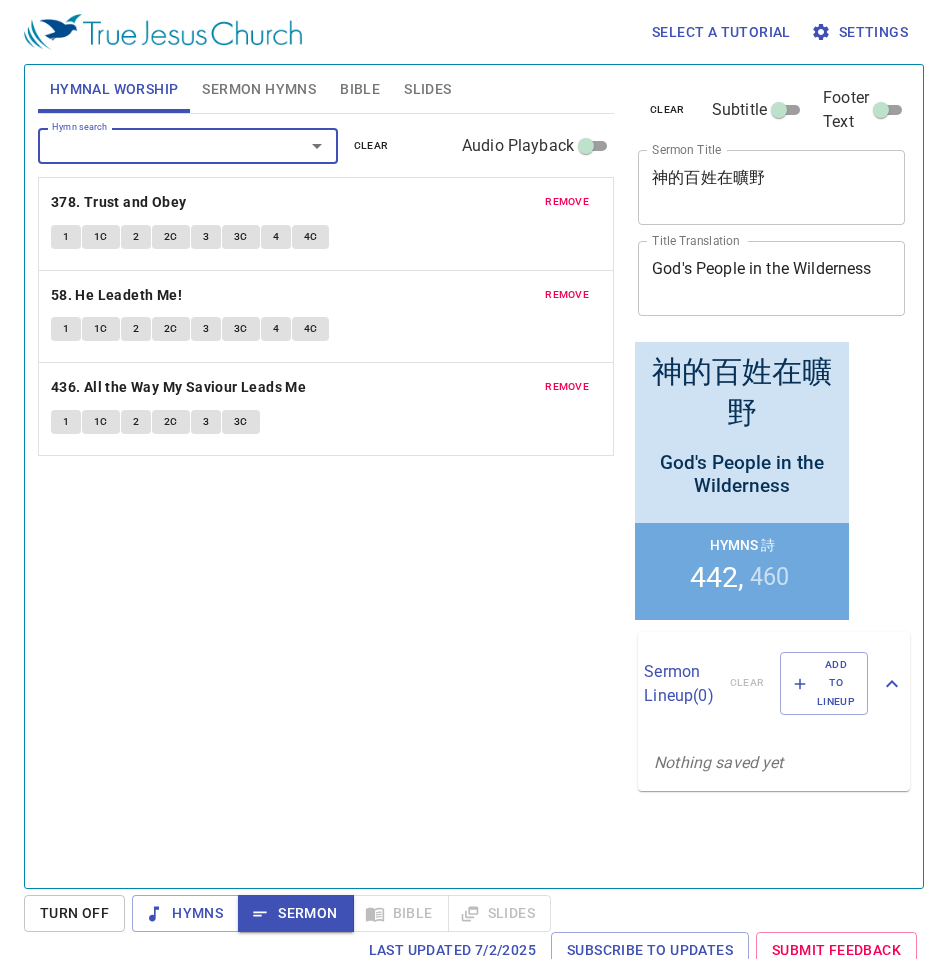 click on "Sermon Hymns" at bounding box center (259, 89) 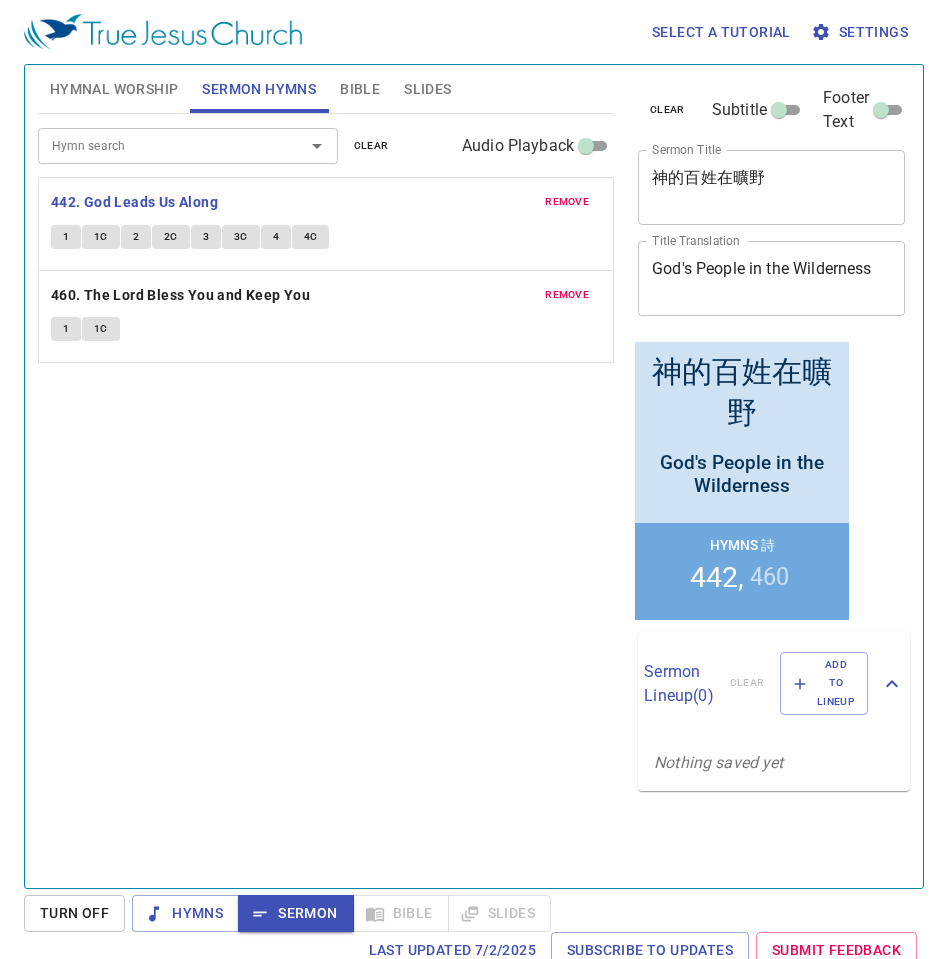 click on "Hymnal Worship" at bounding box center (114, 89) 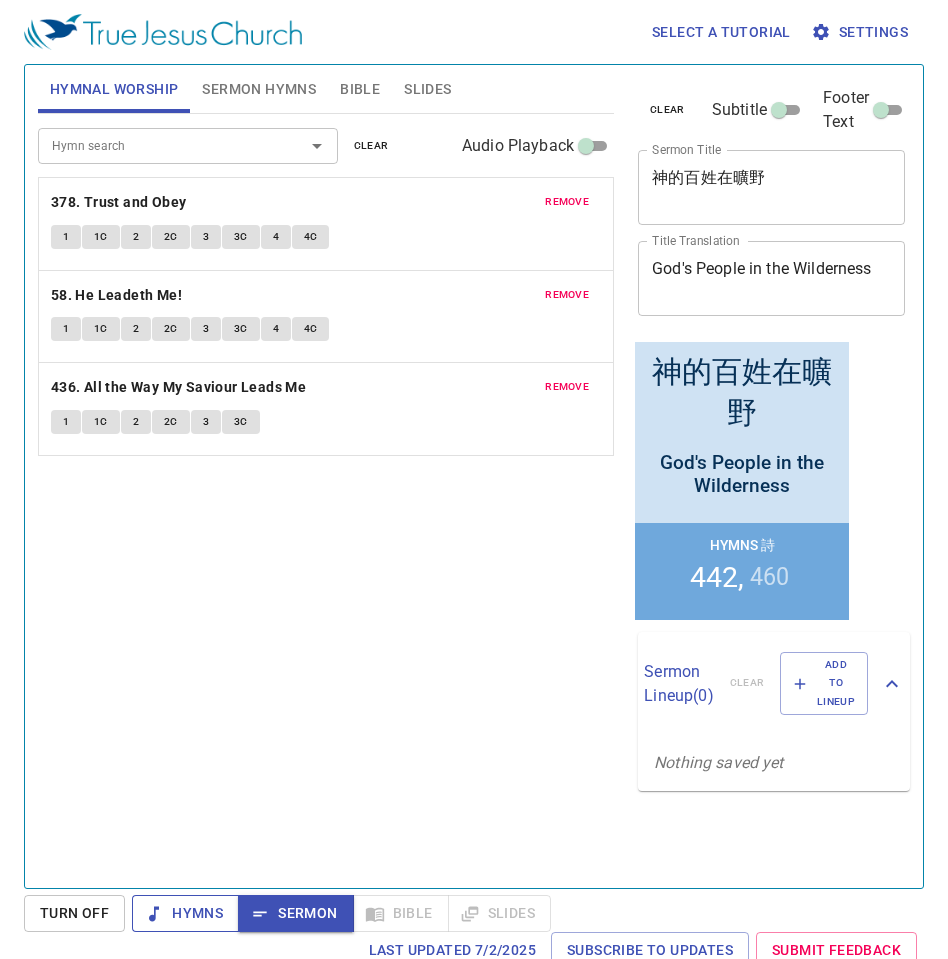 click on "Hymns" at bounding box center (185, 913) 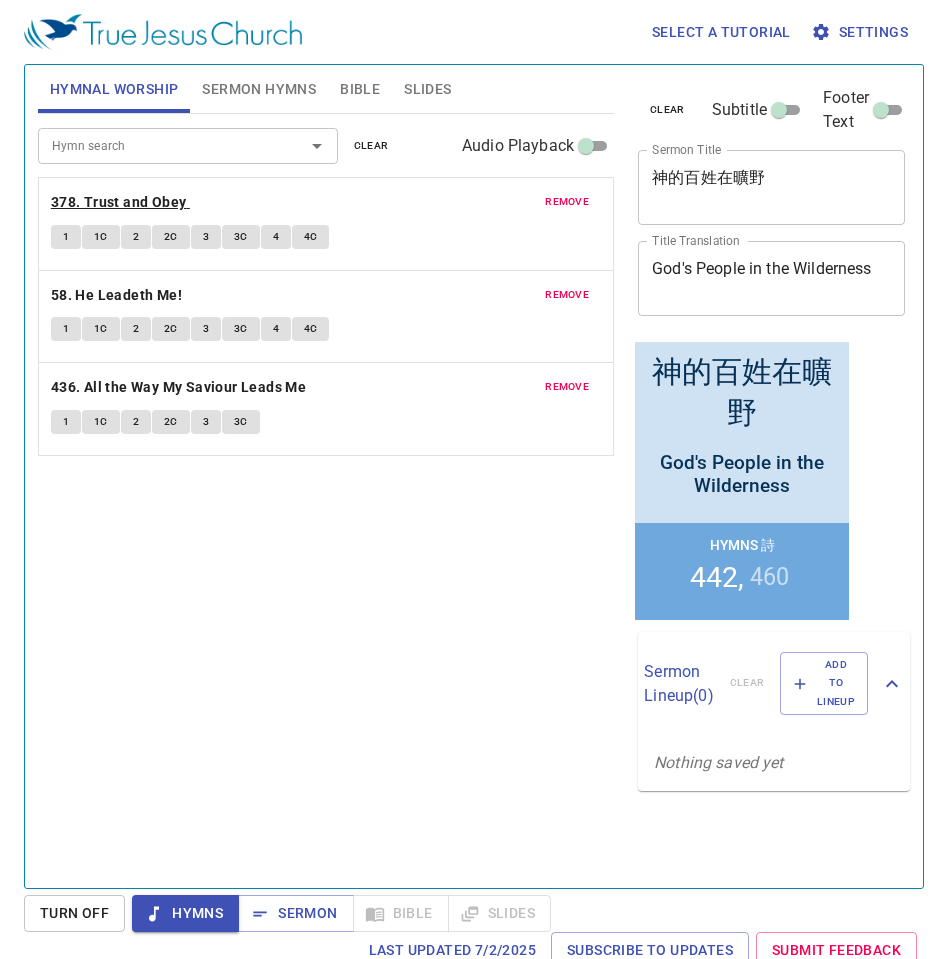 click on "378. Trust and Obey" at bounding box center (119, 202) 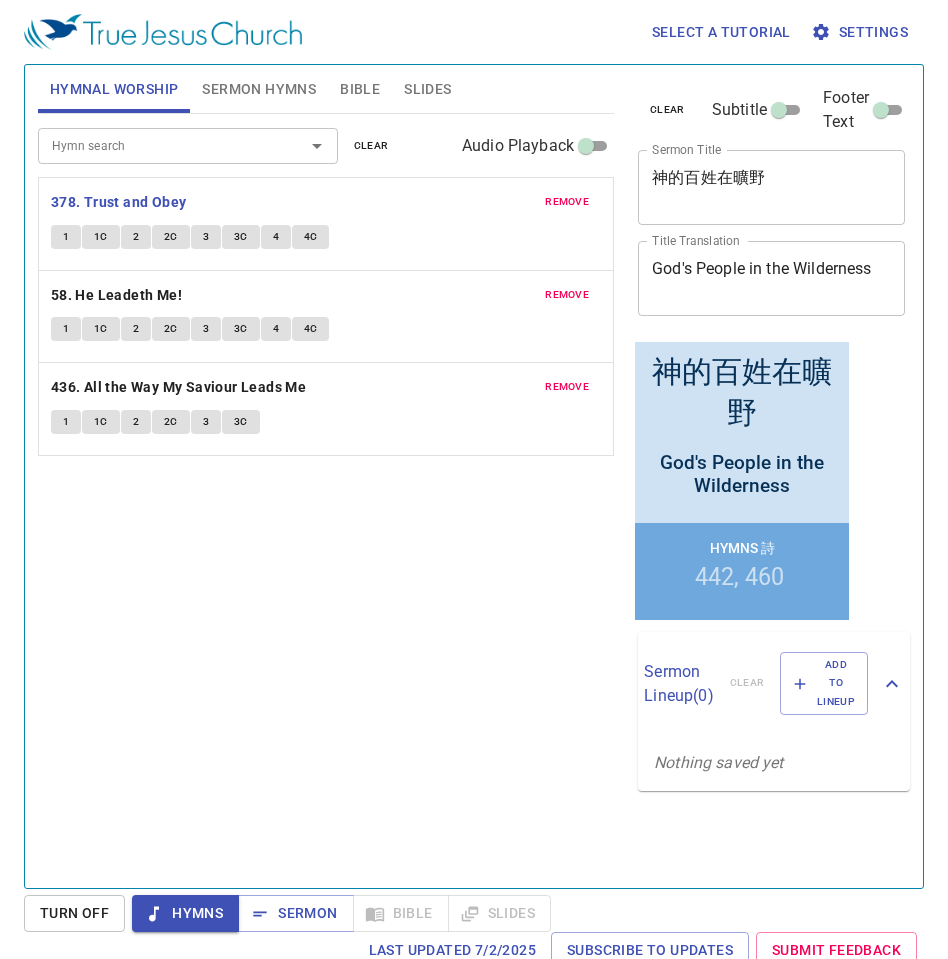 click on "1" at bounding box center [66, 237] 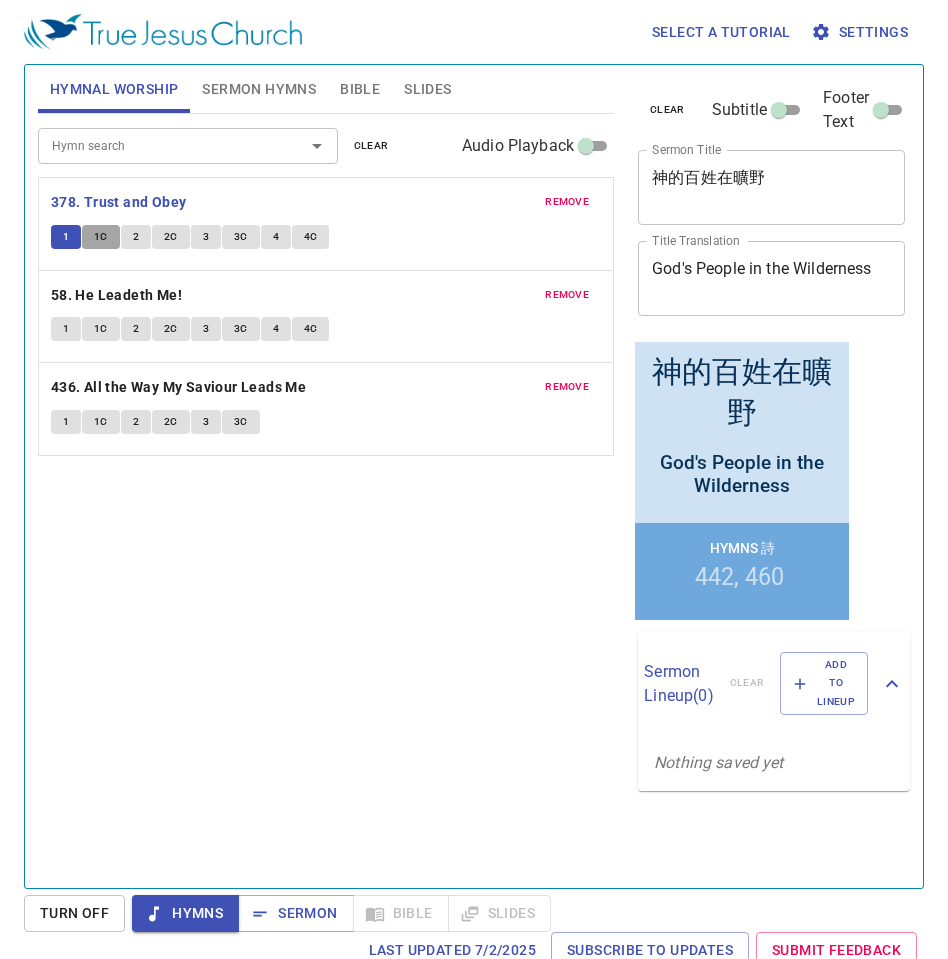 click on "1C" at bounding box center (66, 237) 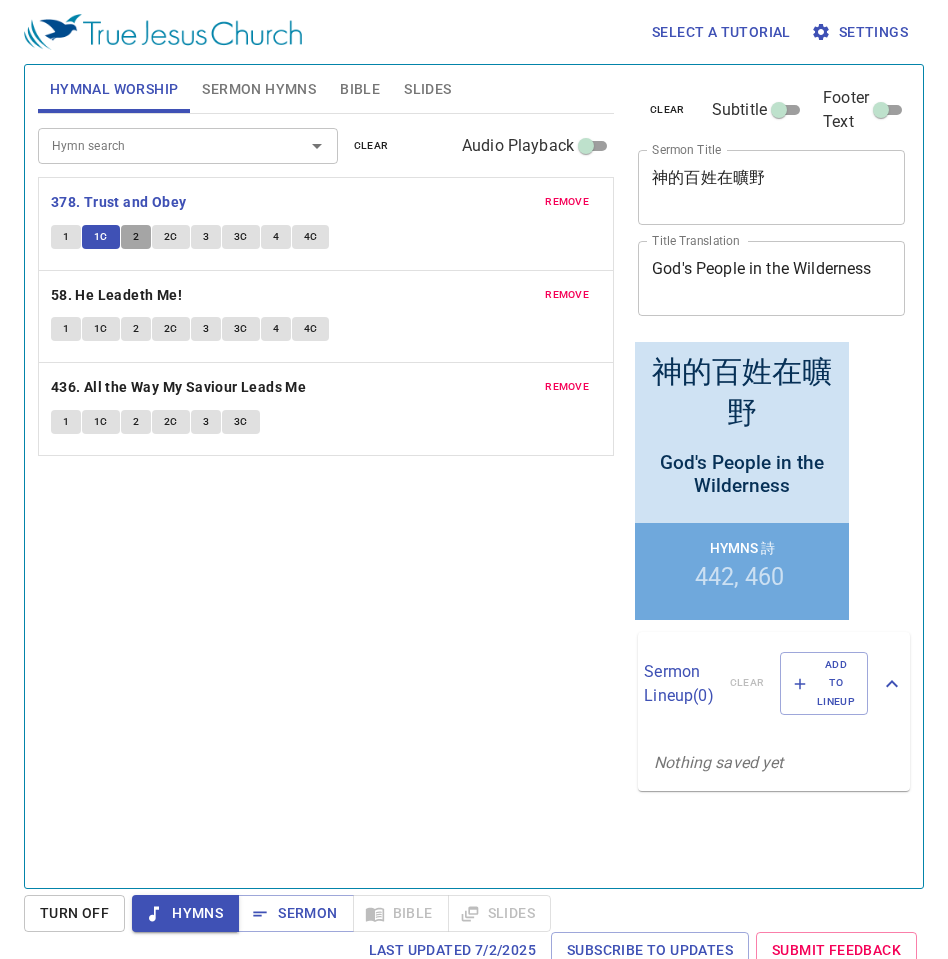 click on "2" at bounding box center (136, 237) 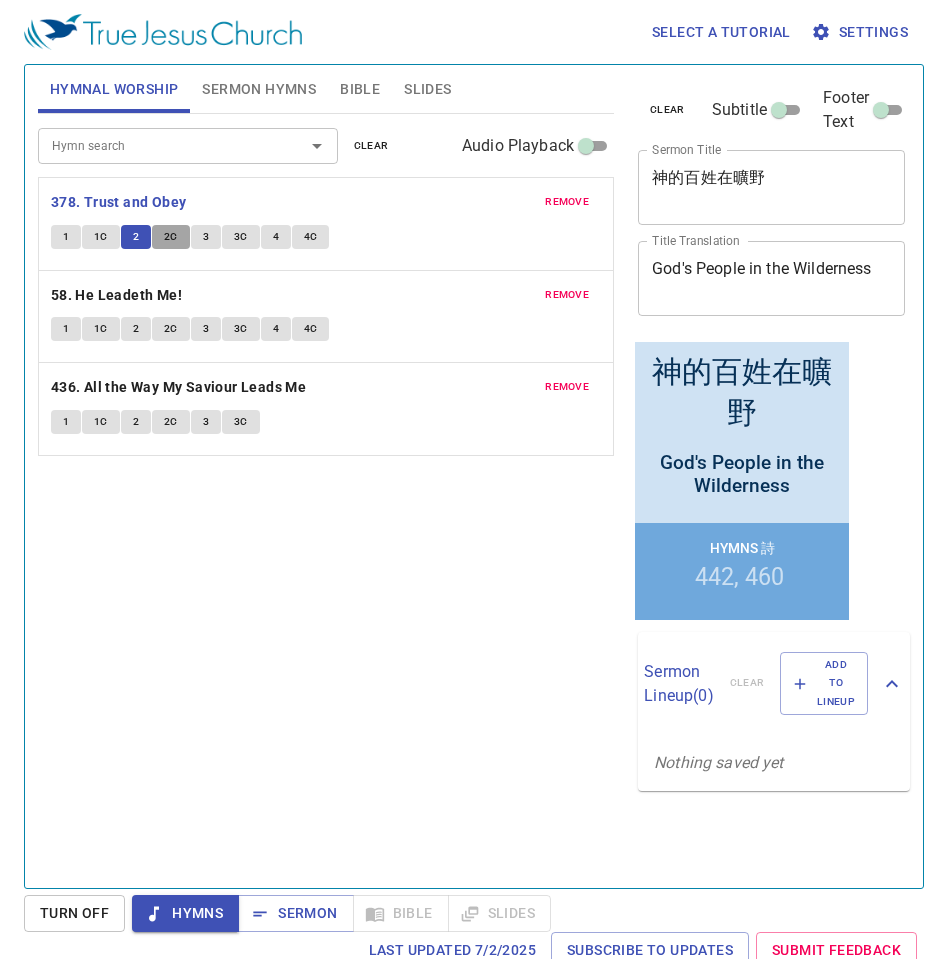click on "2C" at bounding box center [171, 237] 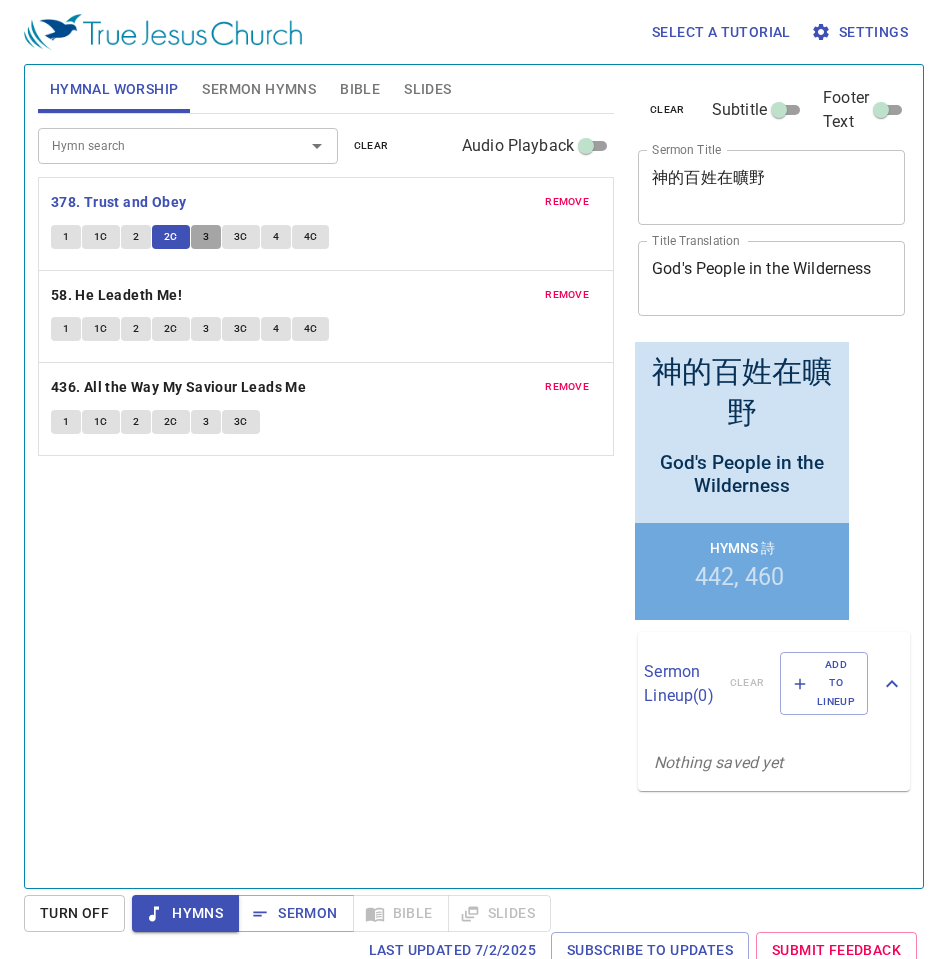 click on "3" at bounding box center (206, 237) 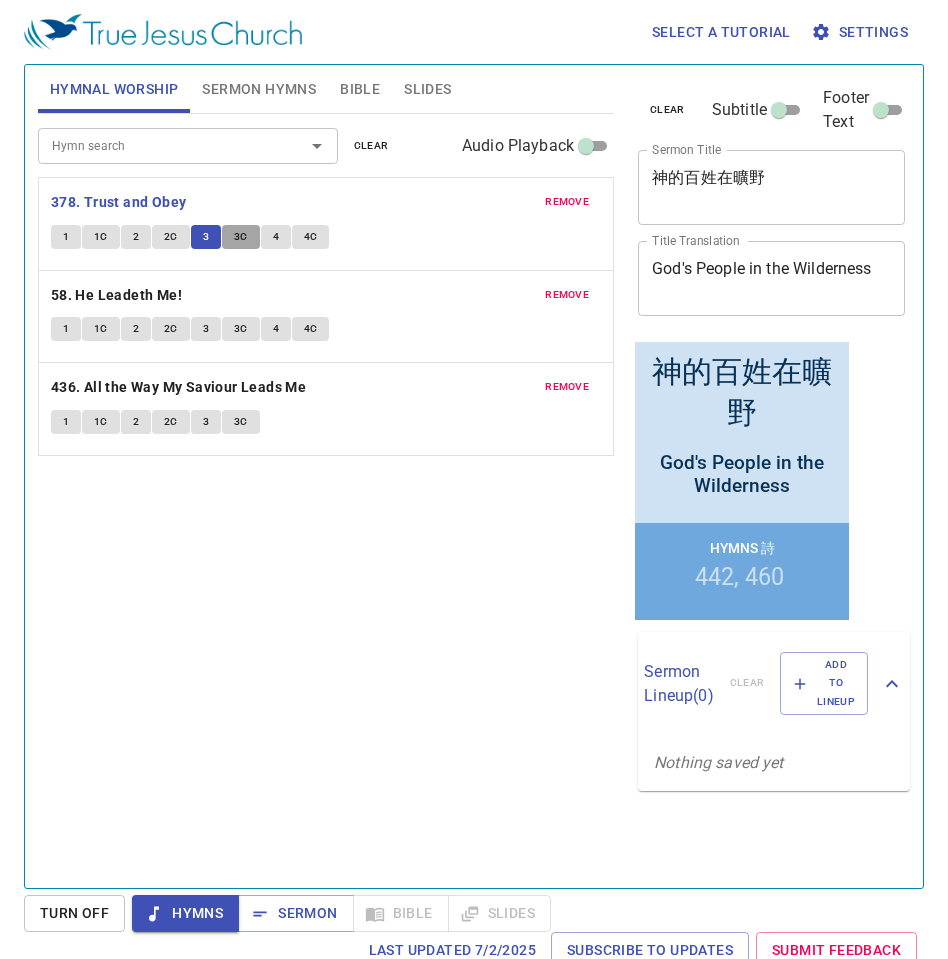 click on "3C" at bounding box center [66, 237] 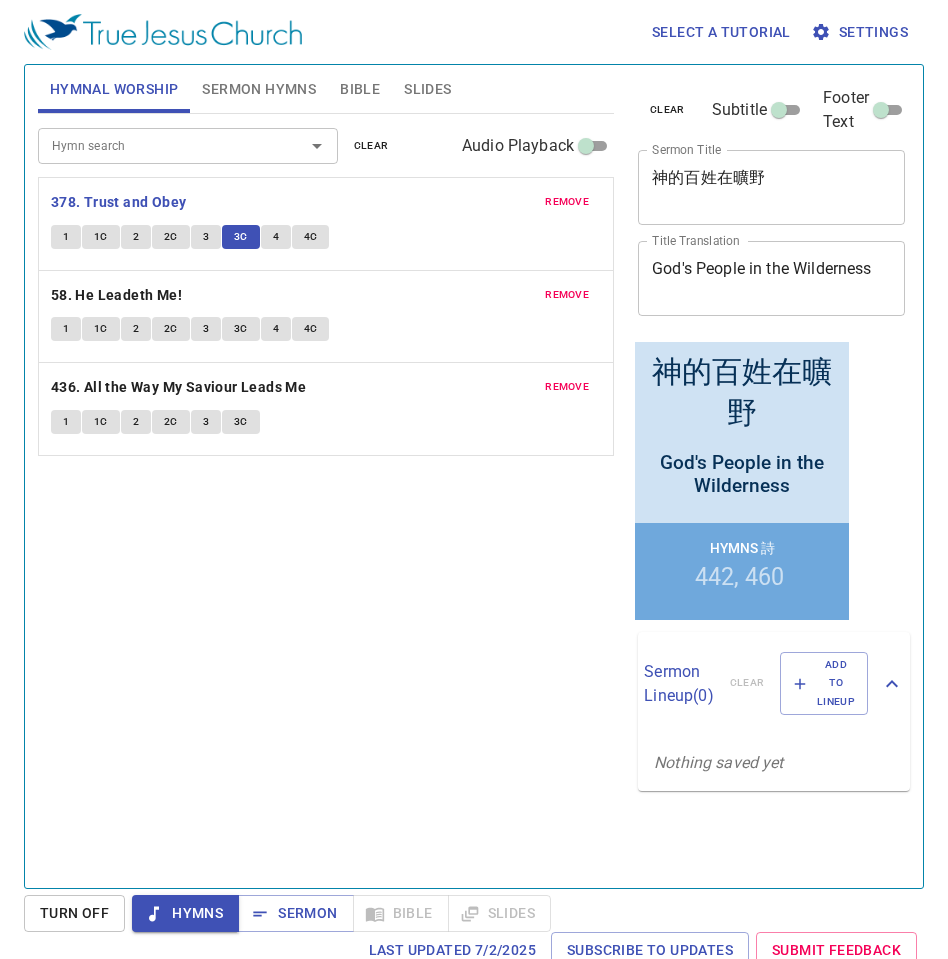 click on "4" at bounding box center [276, 237] 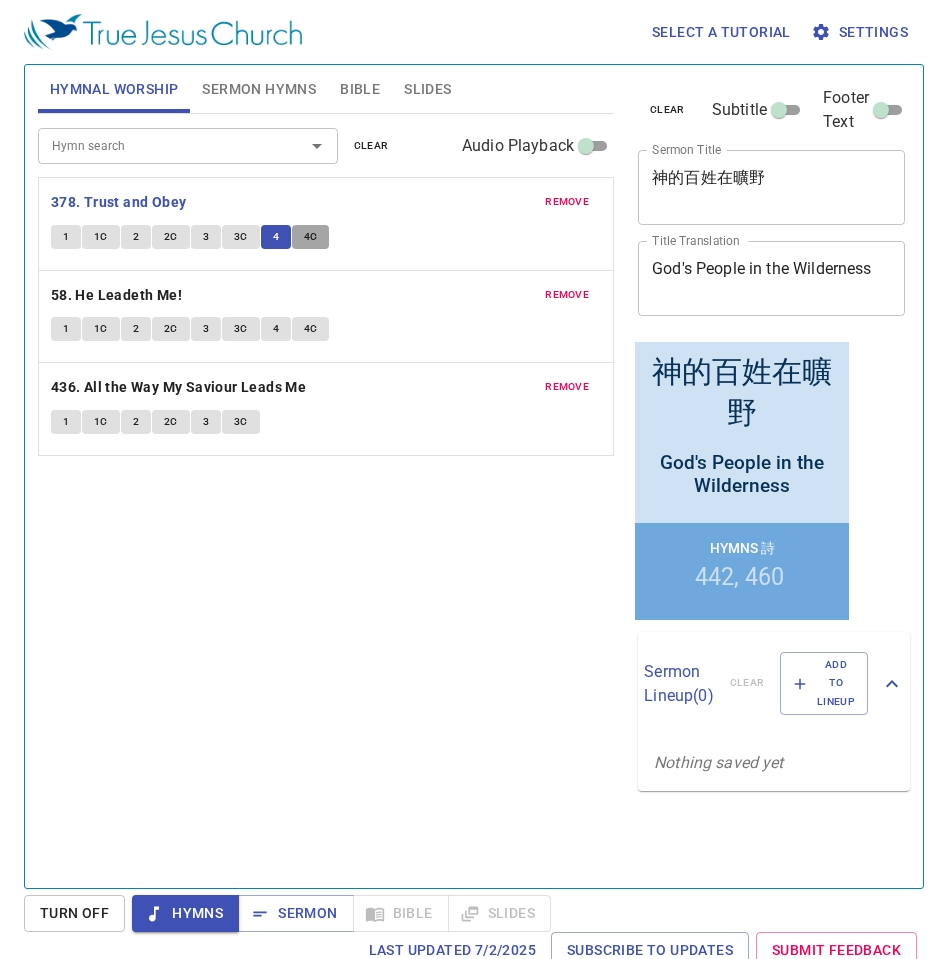 click on "4C" at bounding box center (66, 237) 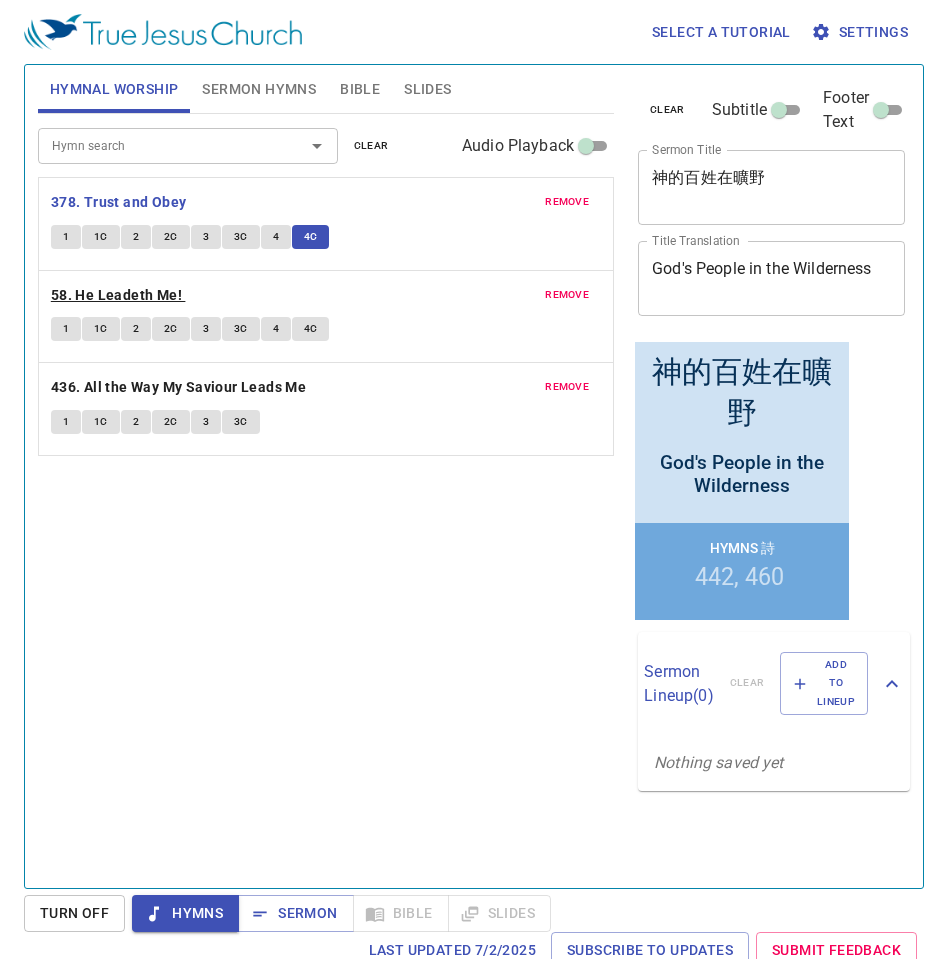 click on "58. He Leadeth Me!" at bounding box center (119, 202) 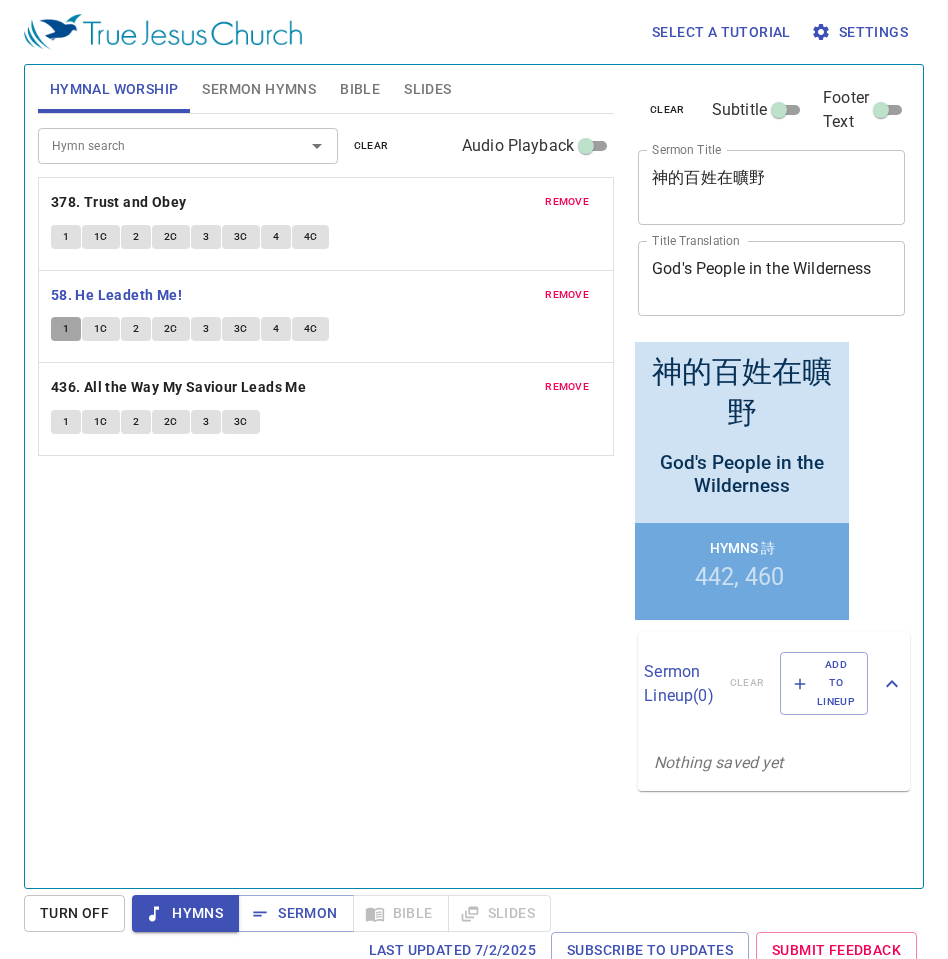 click on "1" at bounding box center (66, 329) 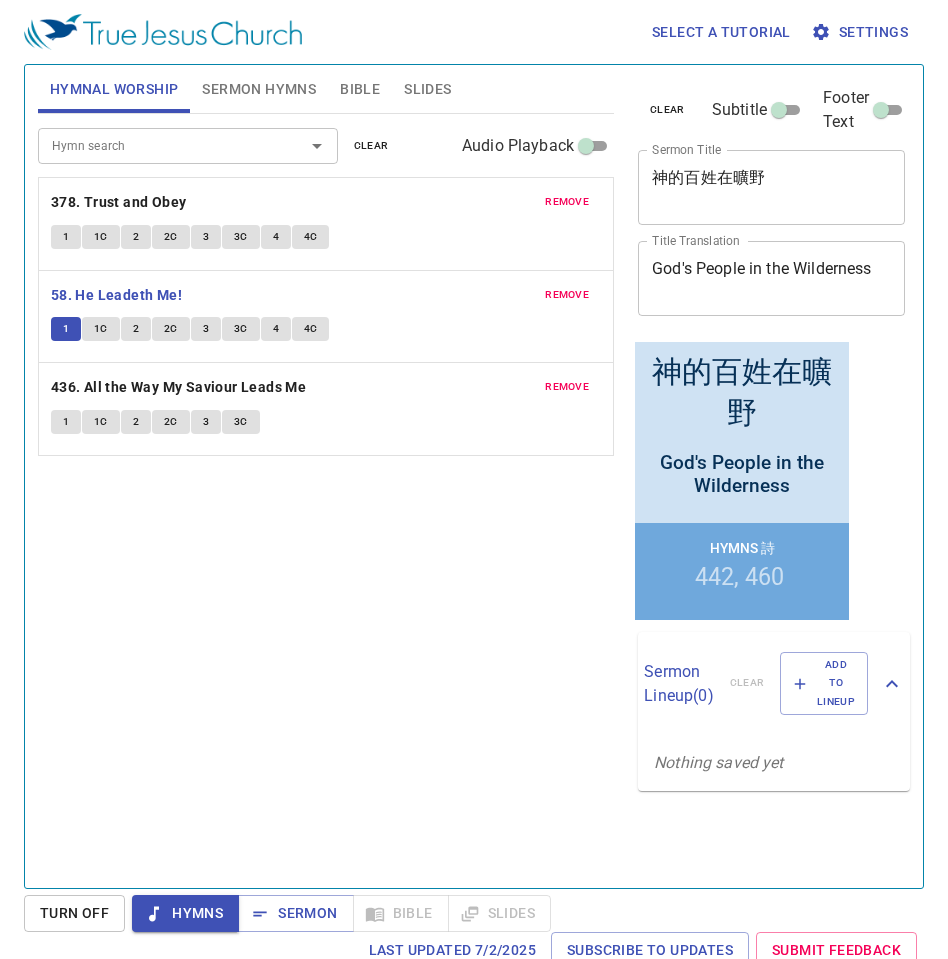 click on "1C" at bounding box center (66, 329) 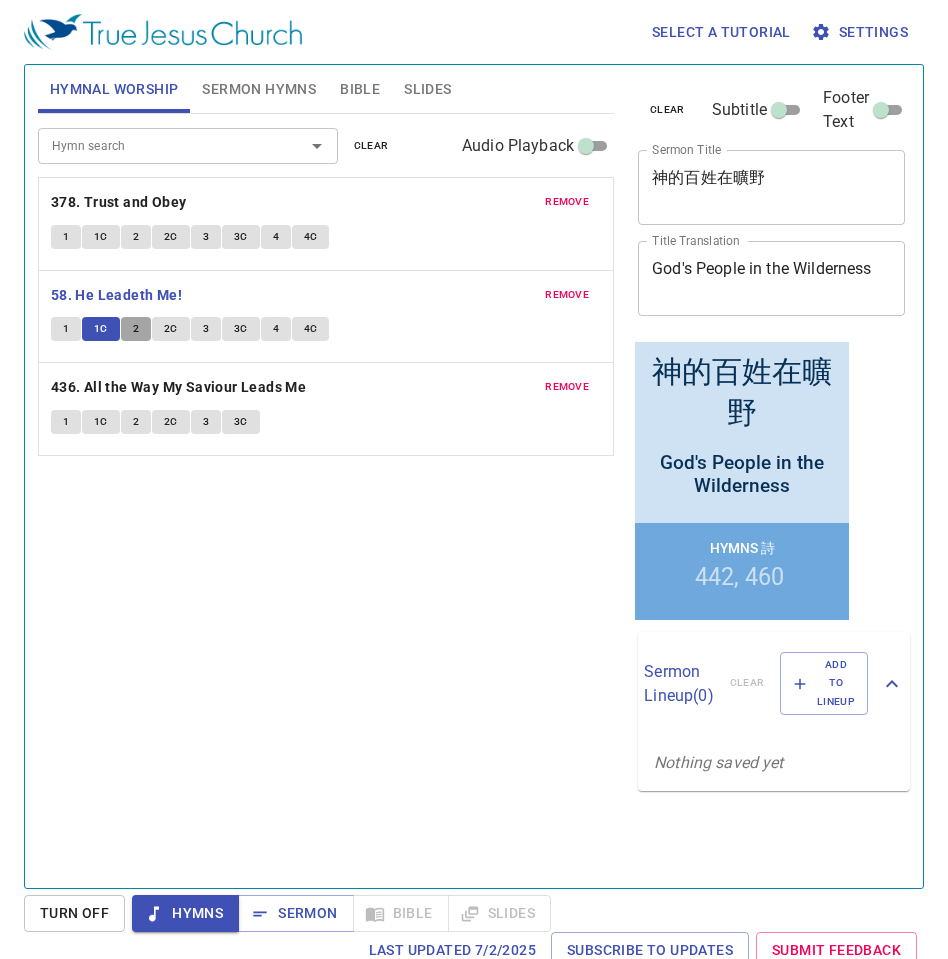 click on "2" at bounding box center [136, 329] 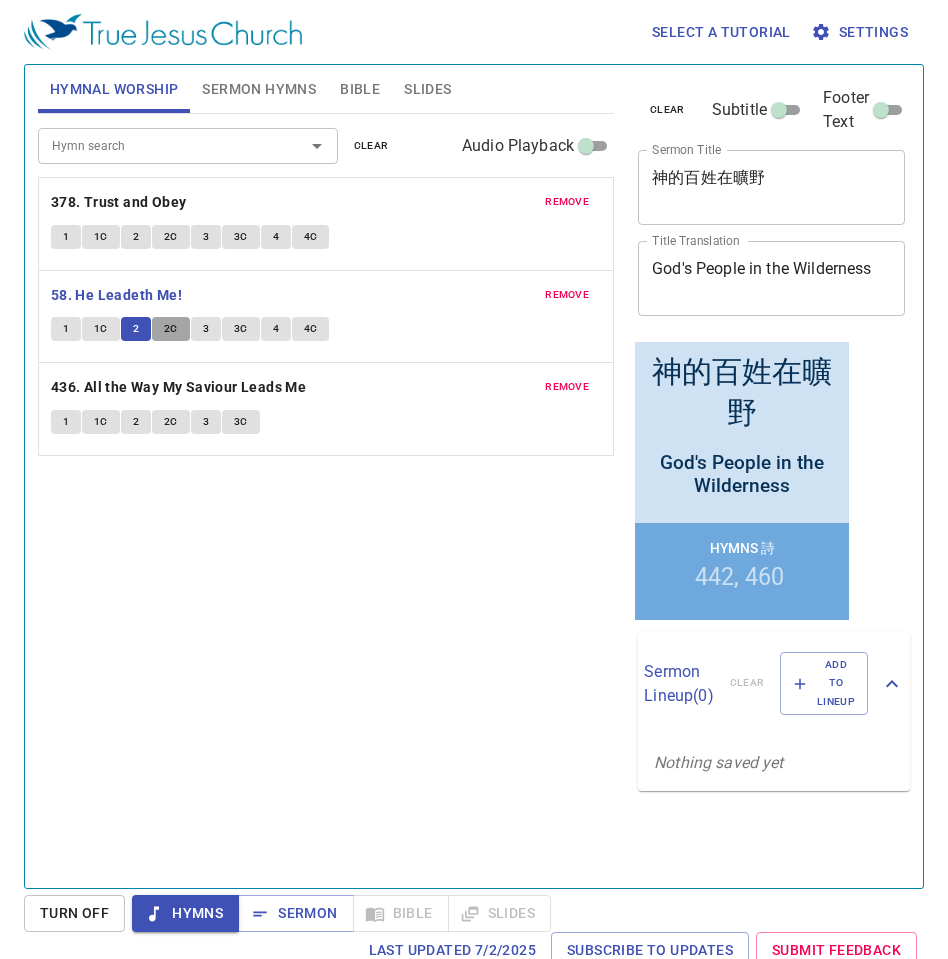 click on "2C" at bounding box center [66, 329] 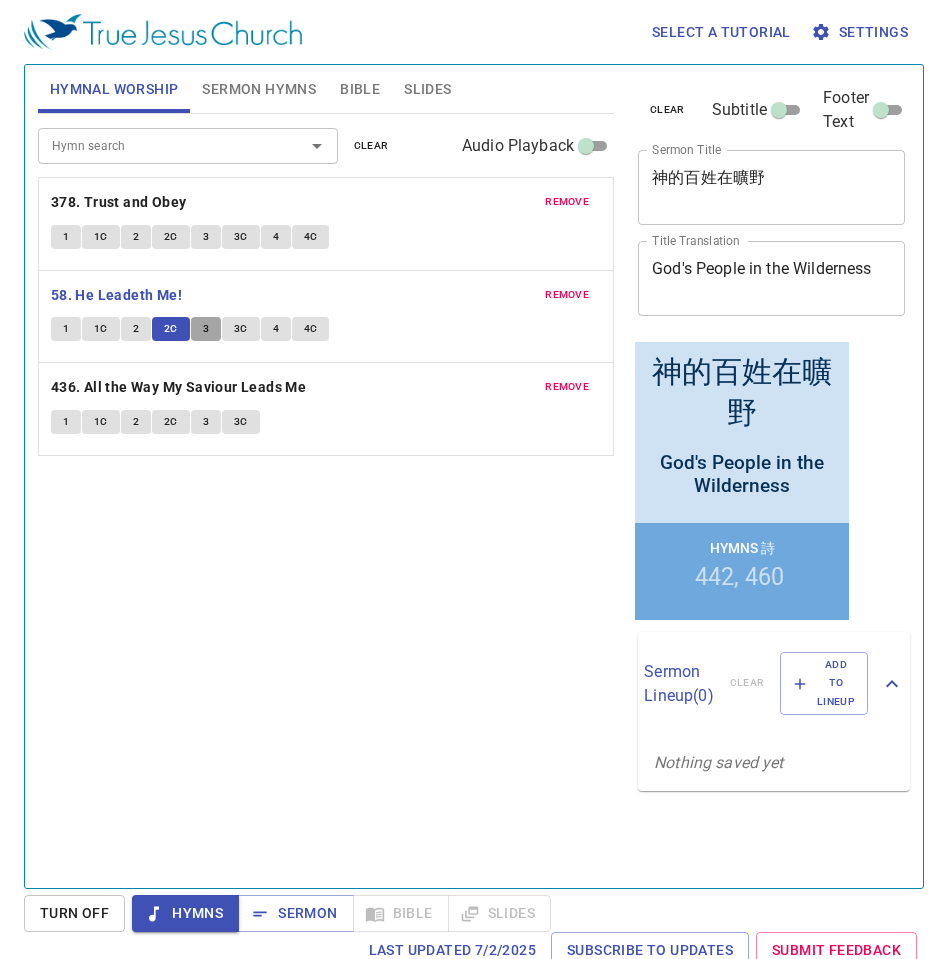 click on "3" at bounding box center (206, 329) 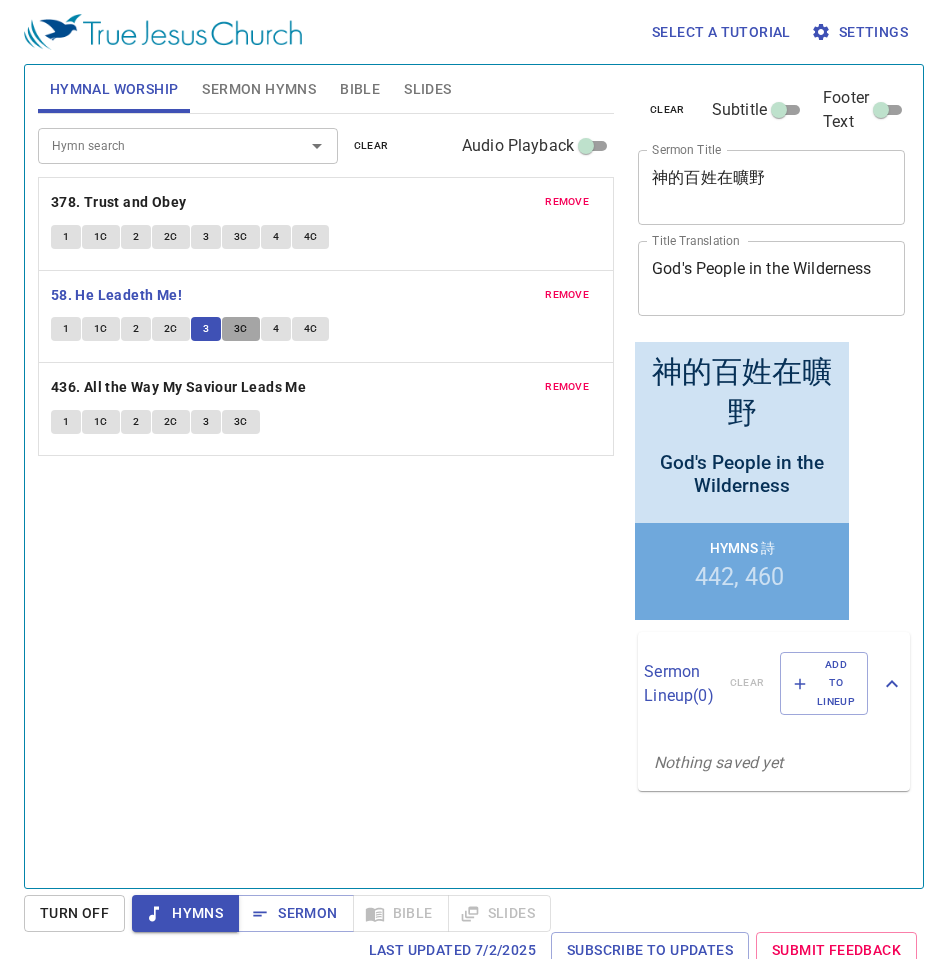click on "3C" at bounding box center [241, 329] 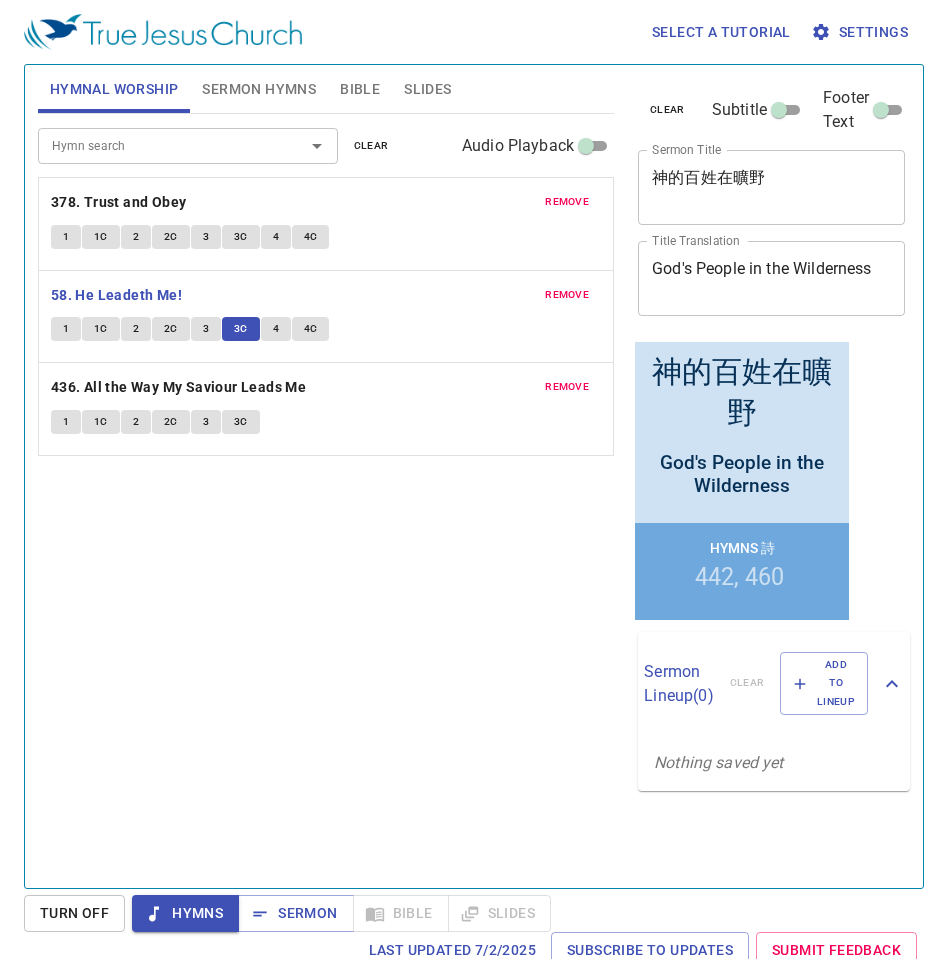 click on "4" at bounding box center [276, 329] 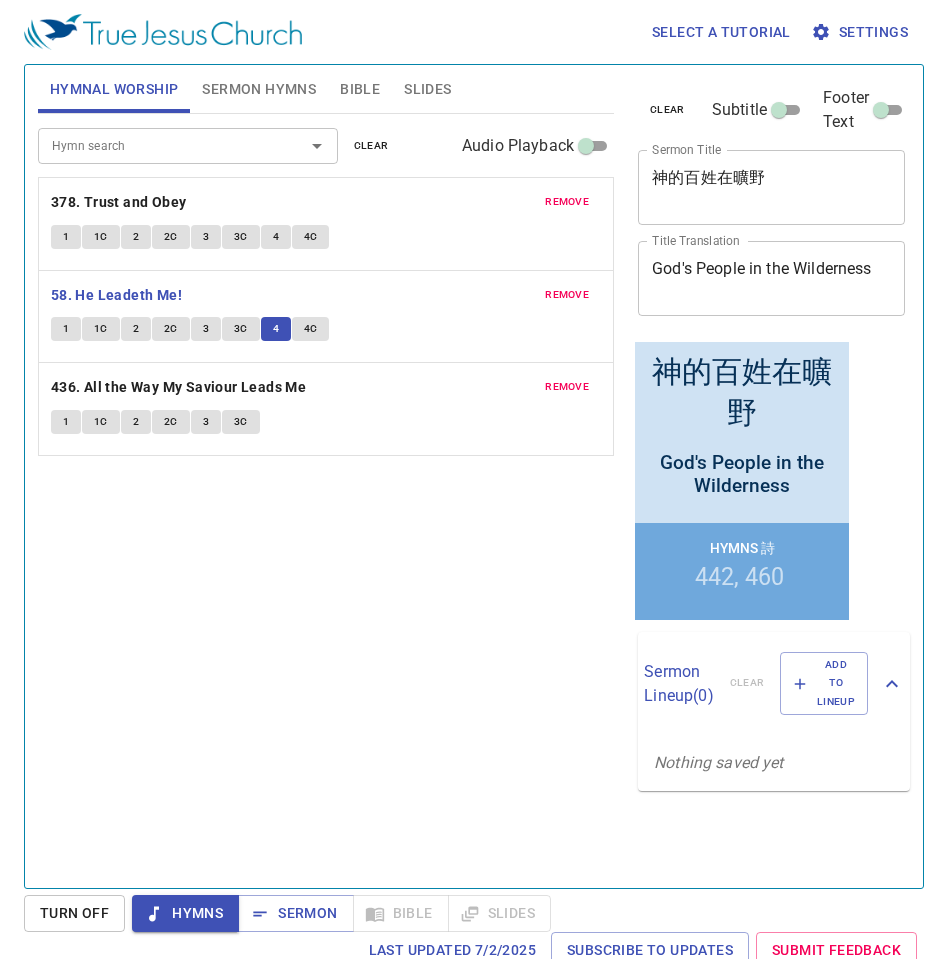 click on "4C" at bounding box center [311, 329] 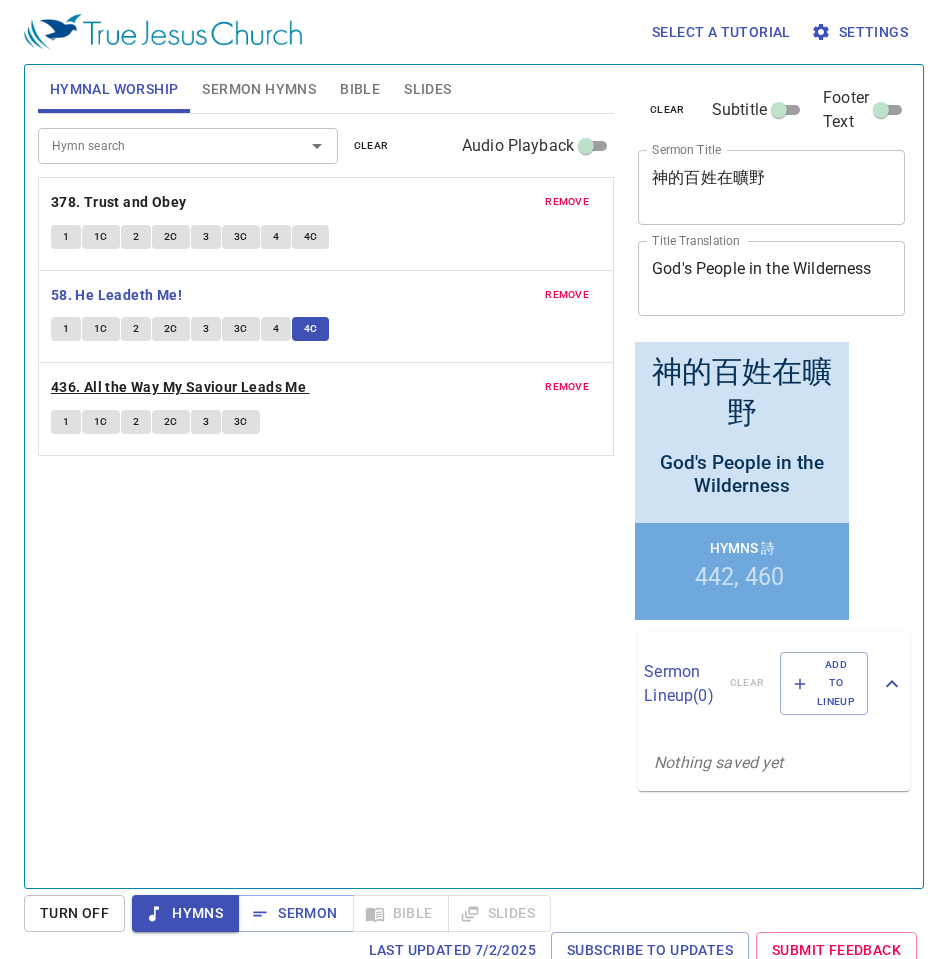 click on "436. All the Way My Saviour Leads Me" at bounding box center (119, 202) 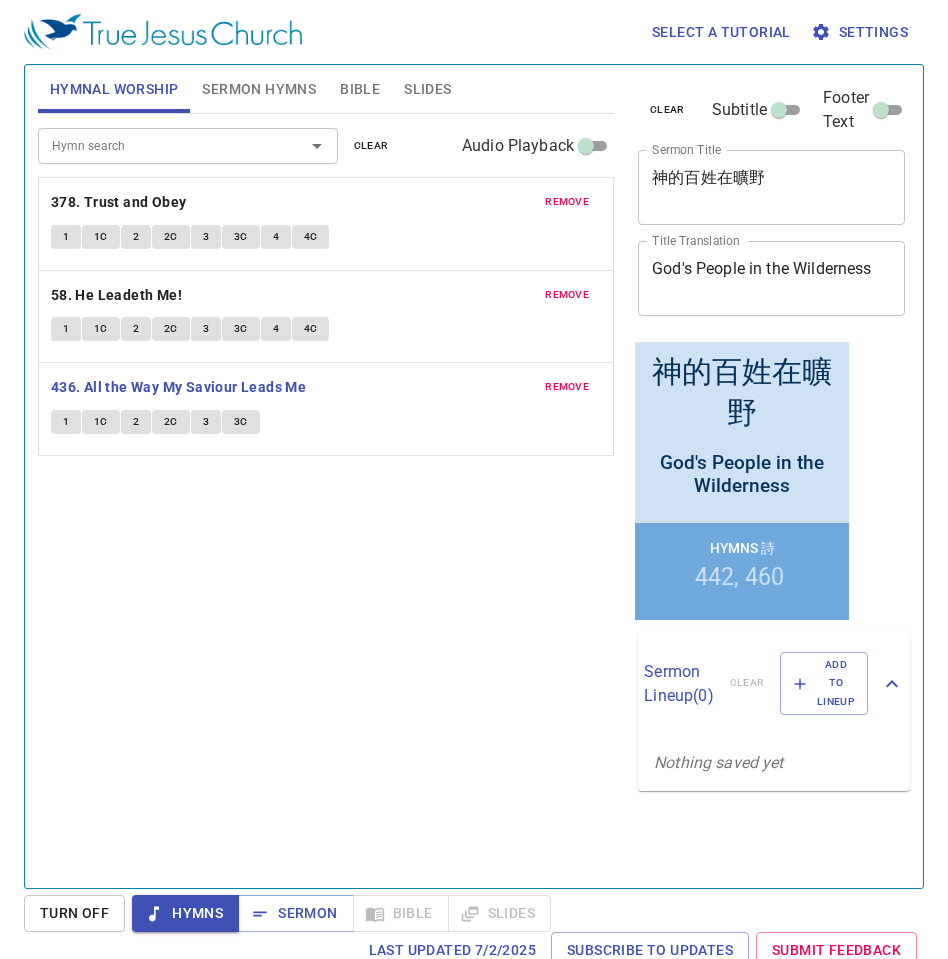 click on "1" at bounding box center [66, 422] 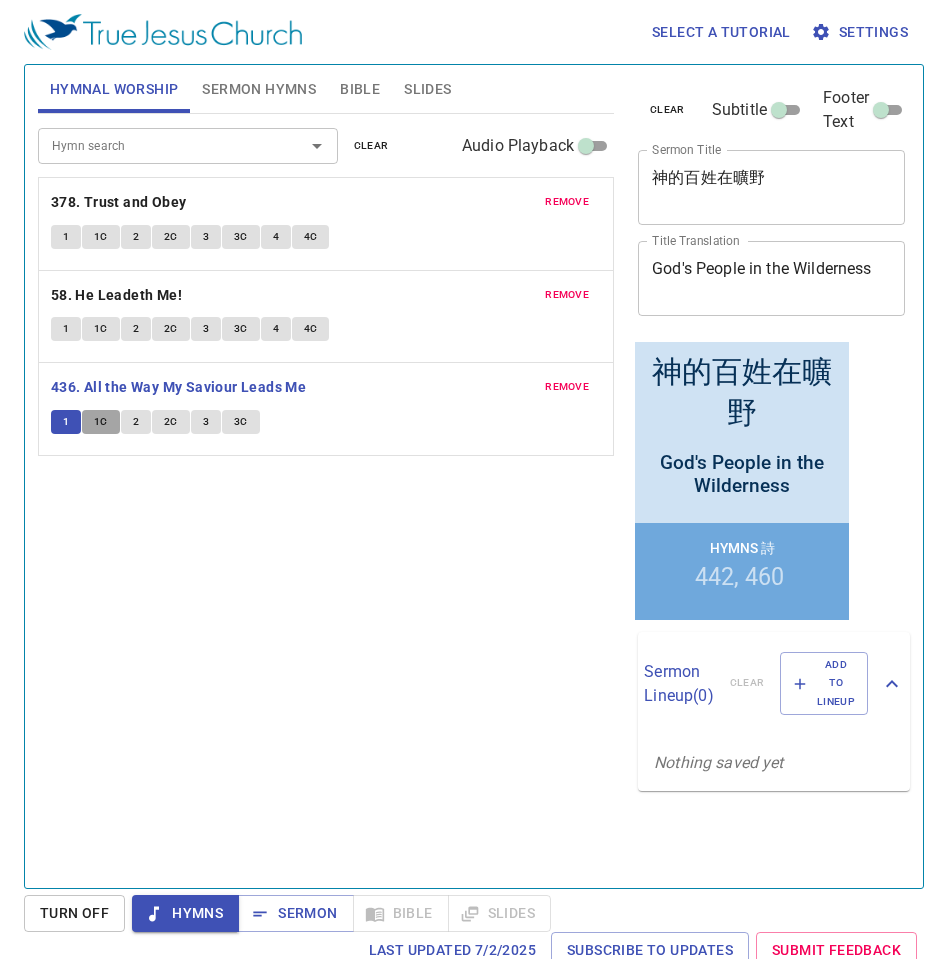 click on "1C" at bounding box center (66, 422) 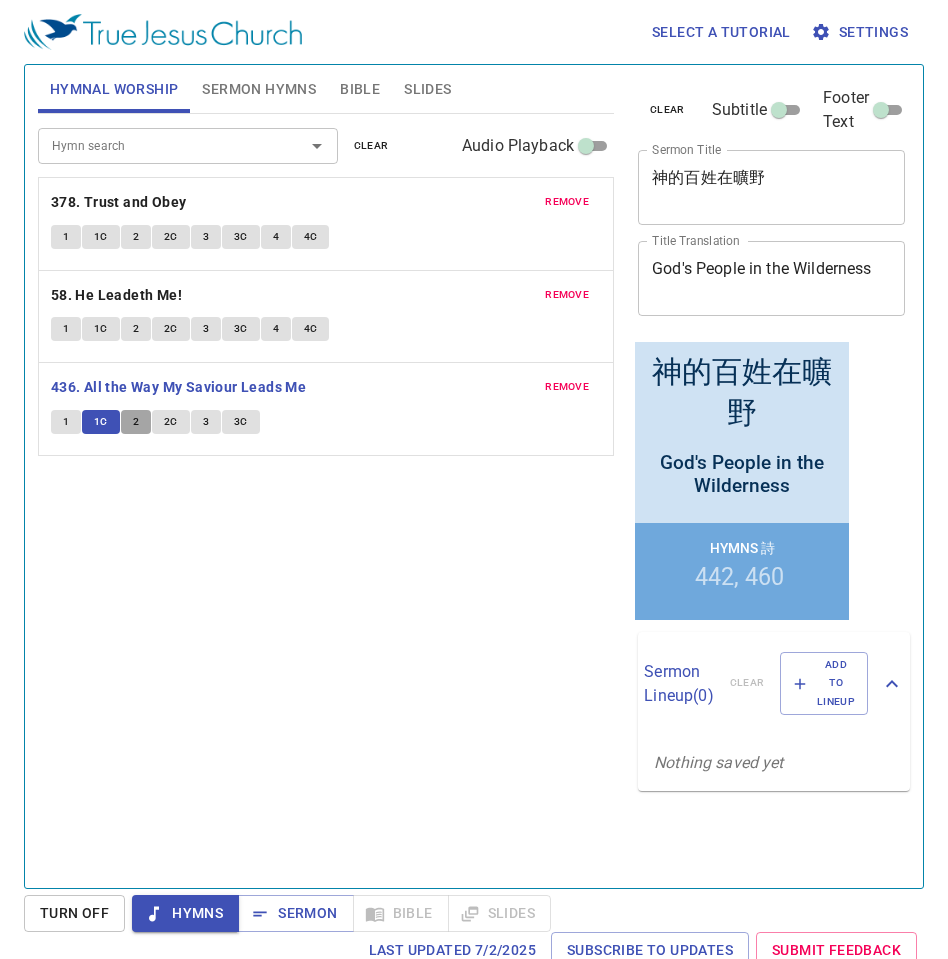 click on "2" at bounding box center (136, 422) 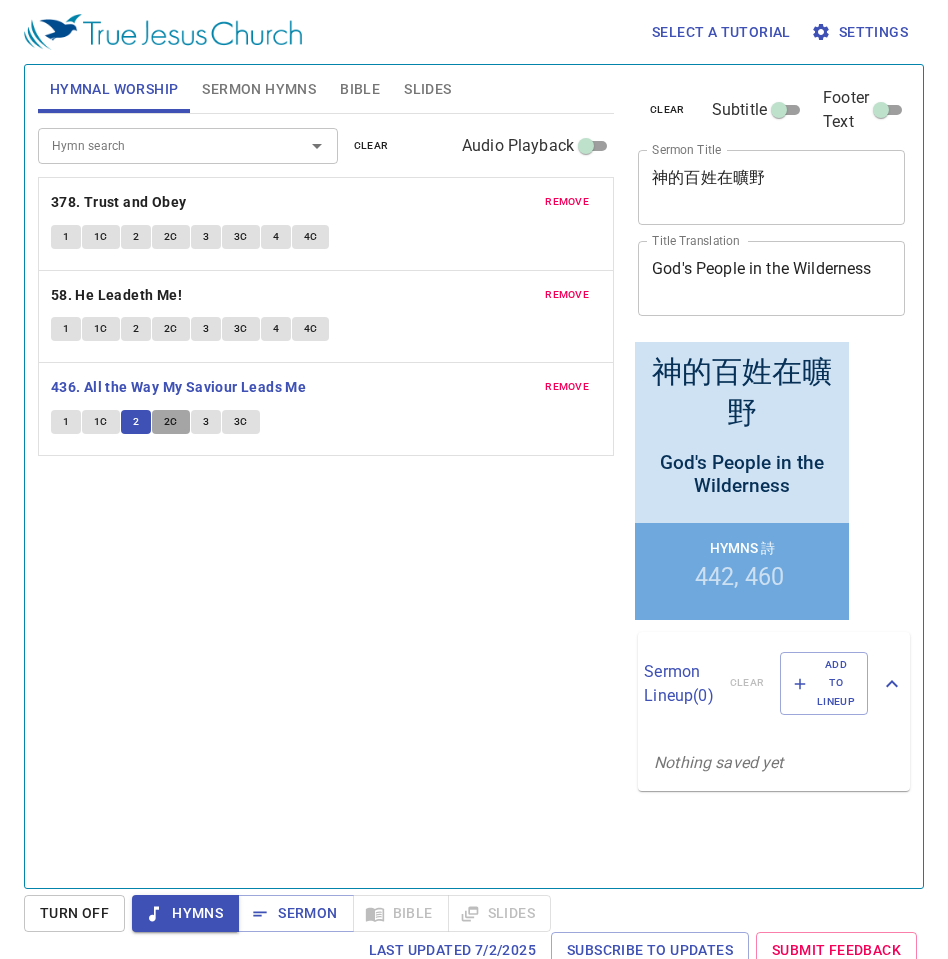 click on "2C" at bounding box center [171, 422] 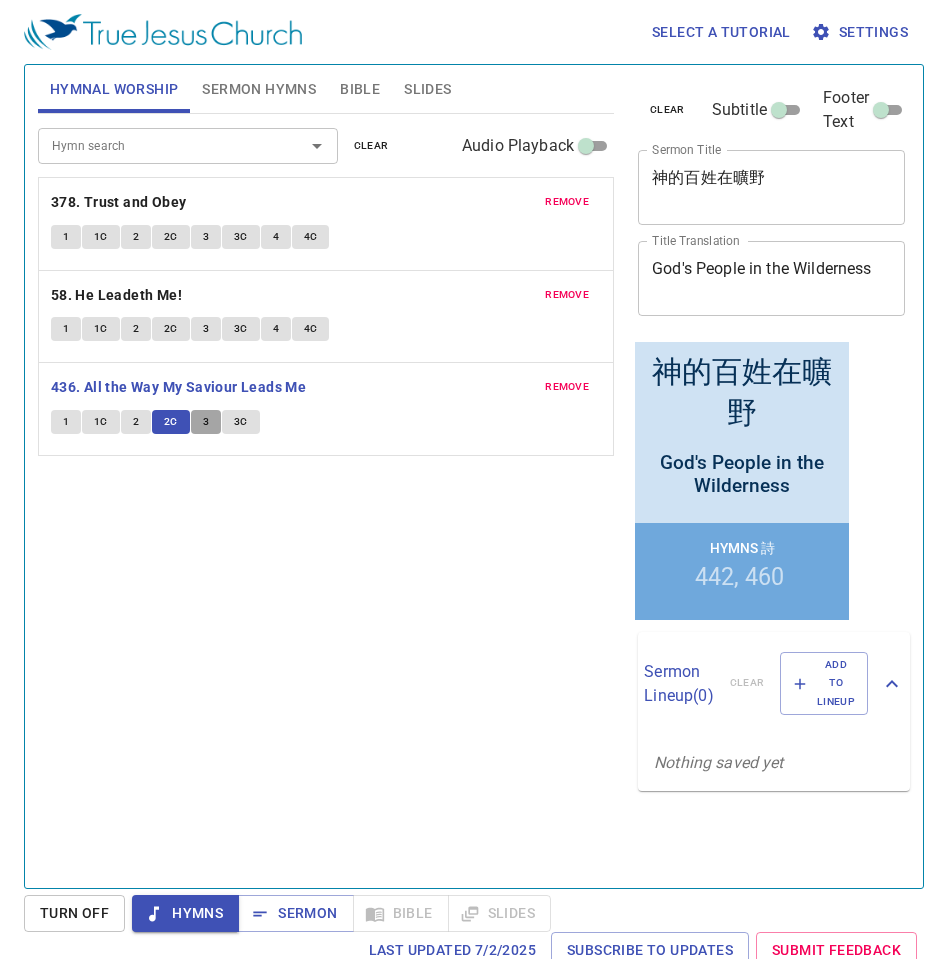 click on "3" at bounding box center [206, 422] 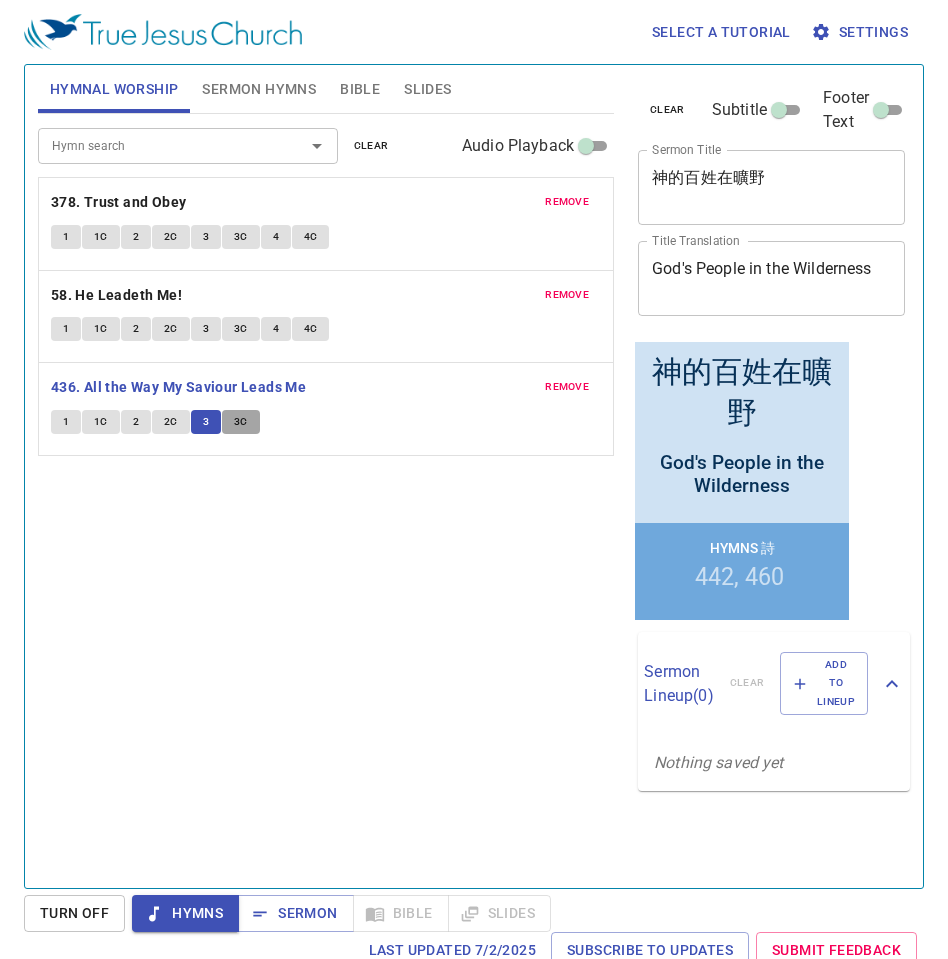 click on "3C" at bounding box center [241, 422] 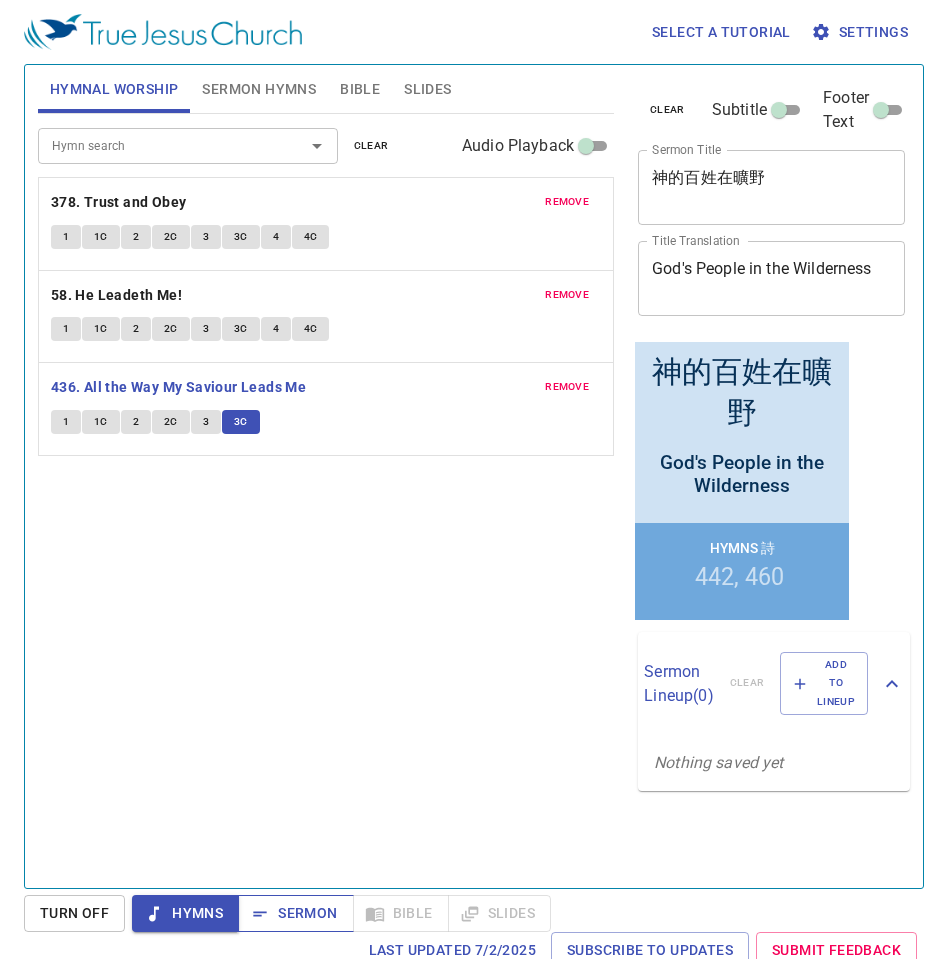 click on "Sermon" at bounding box center (295, 913) 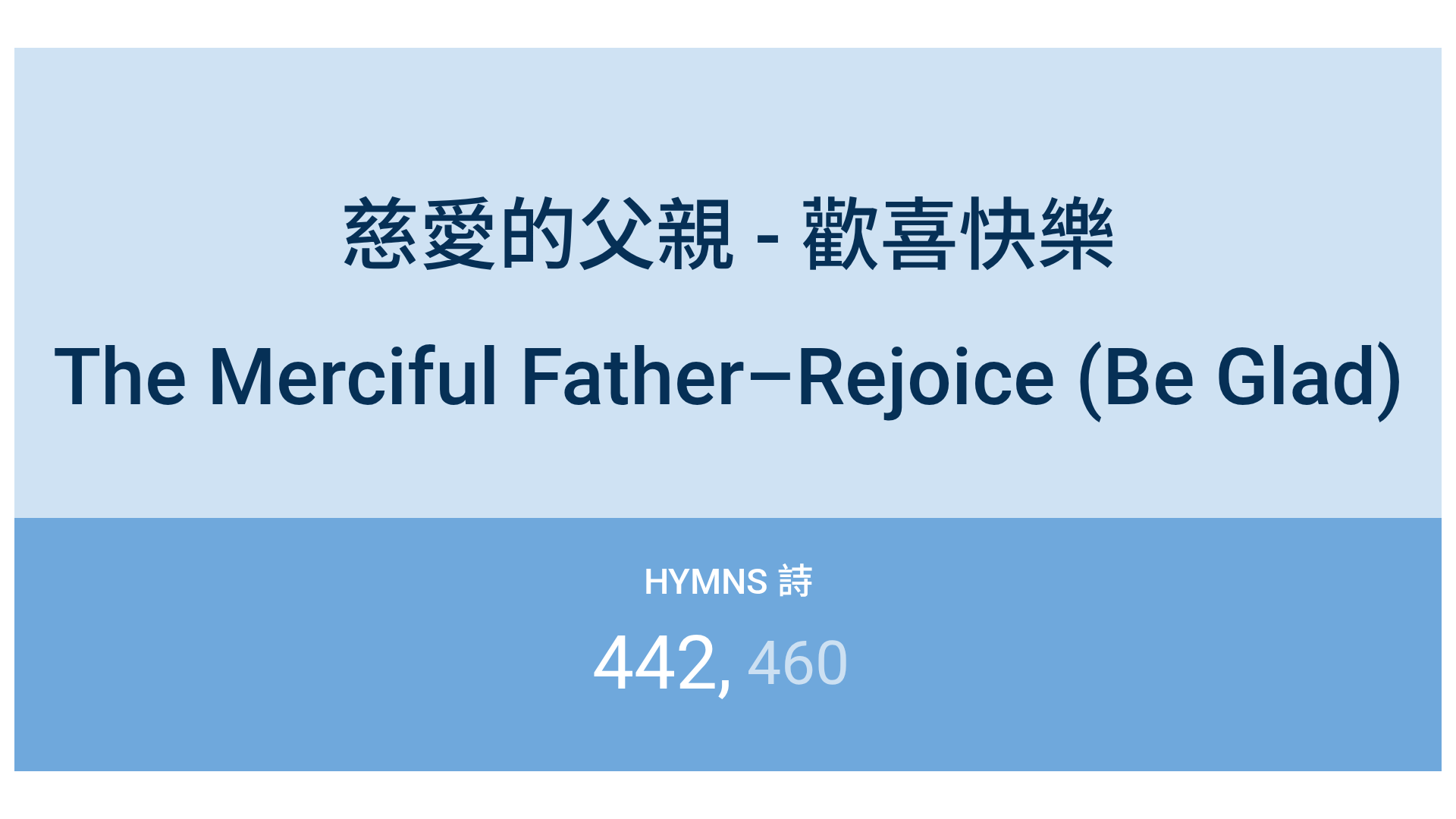 scroll, scrollTop: 0, scrollLeft: 0, axis: both 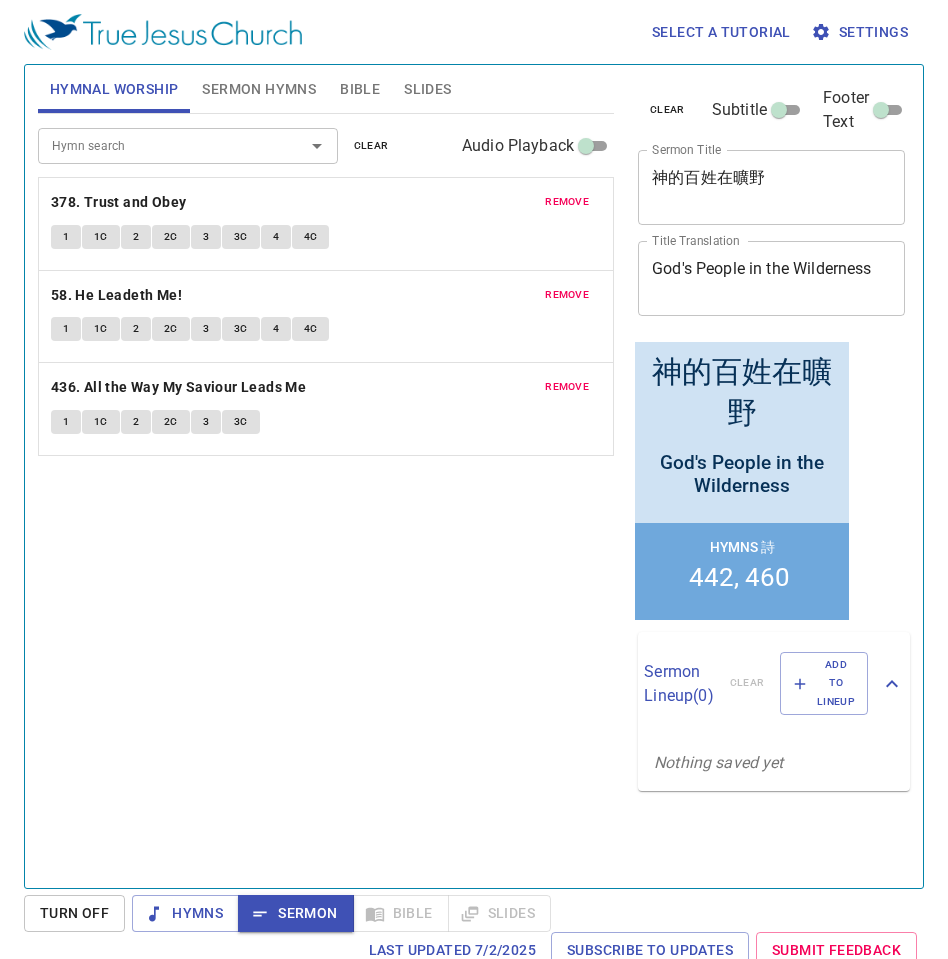click on "Sermon Hymns" at bounding box center [259, 89] 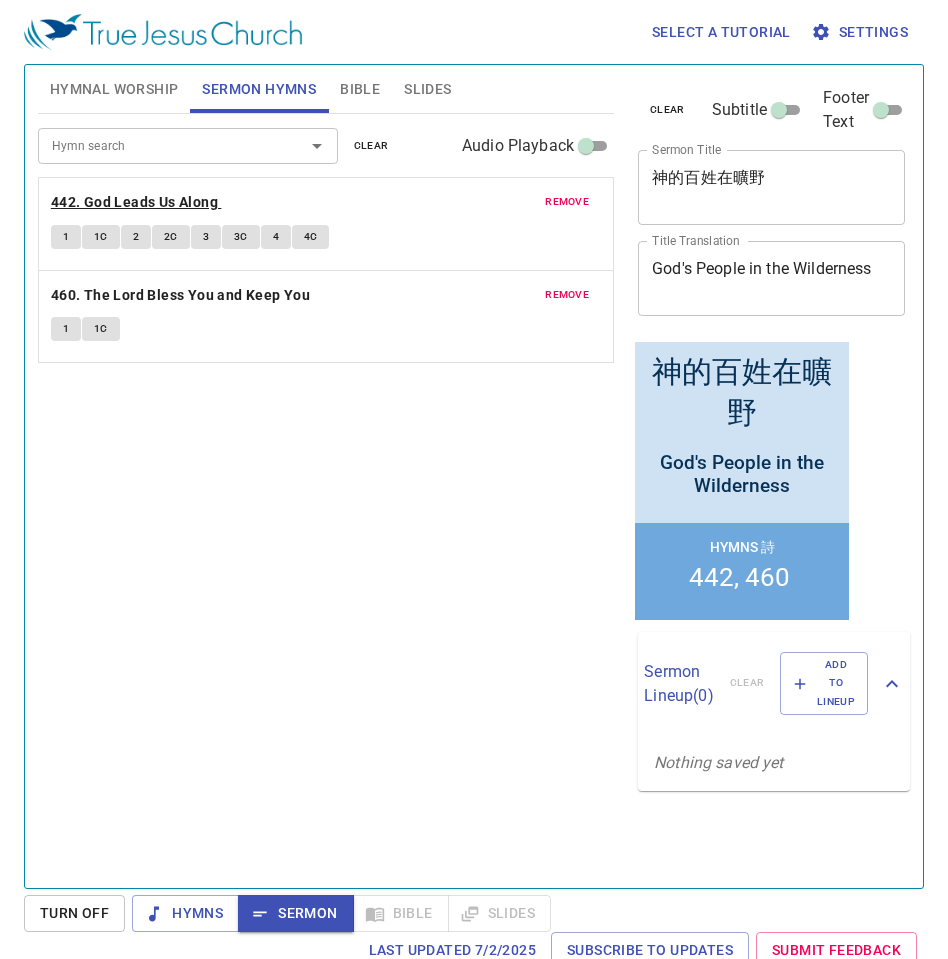 click on "442. God Leads Us Along" at bounding box center [0, 0] 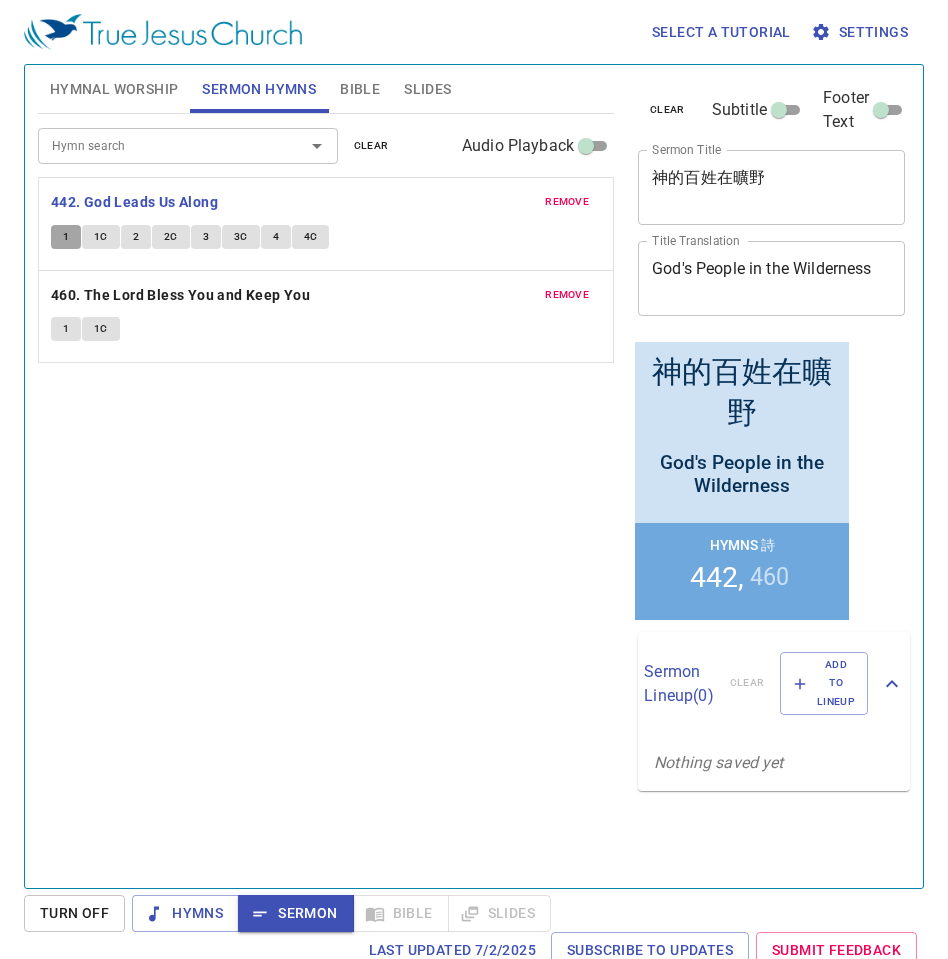 click on "1" at bounding box center (66, 237) 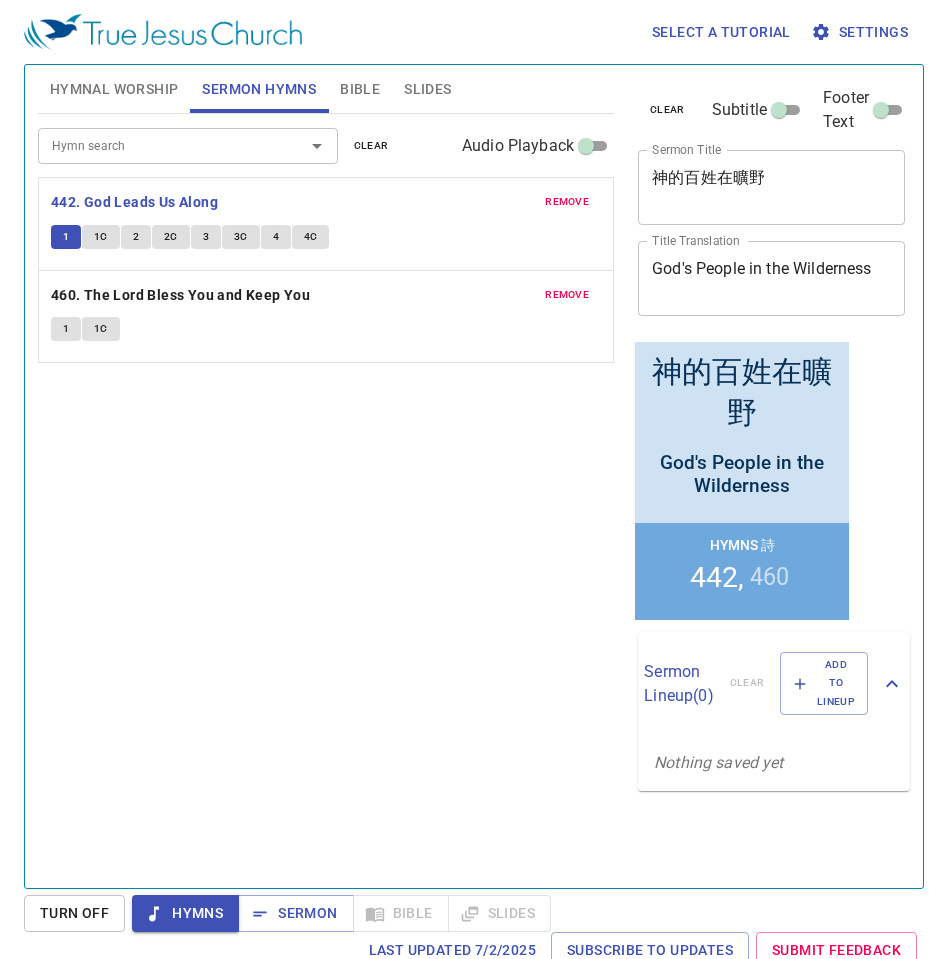 type 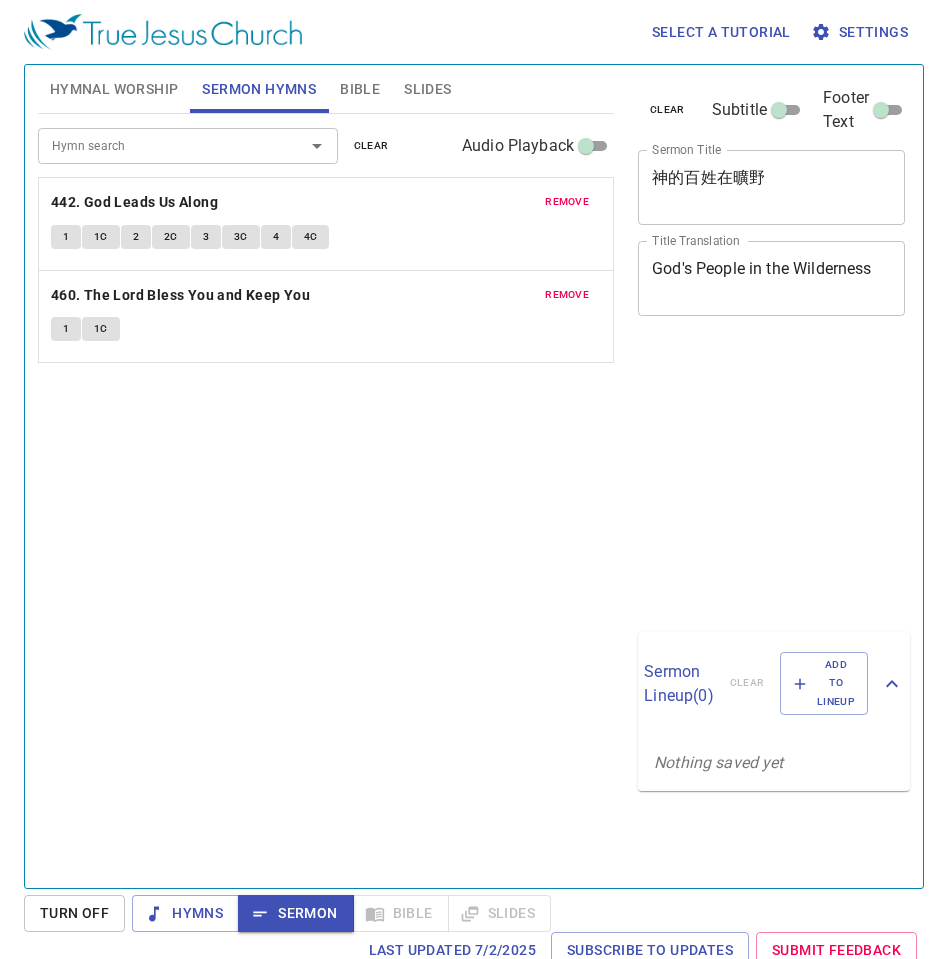 scroll, scrollTop: 0, scrollLeft: 0, axis: both 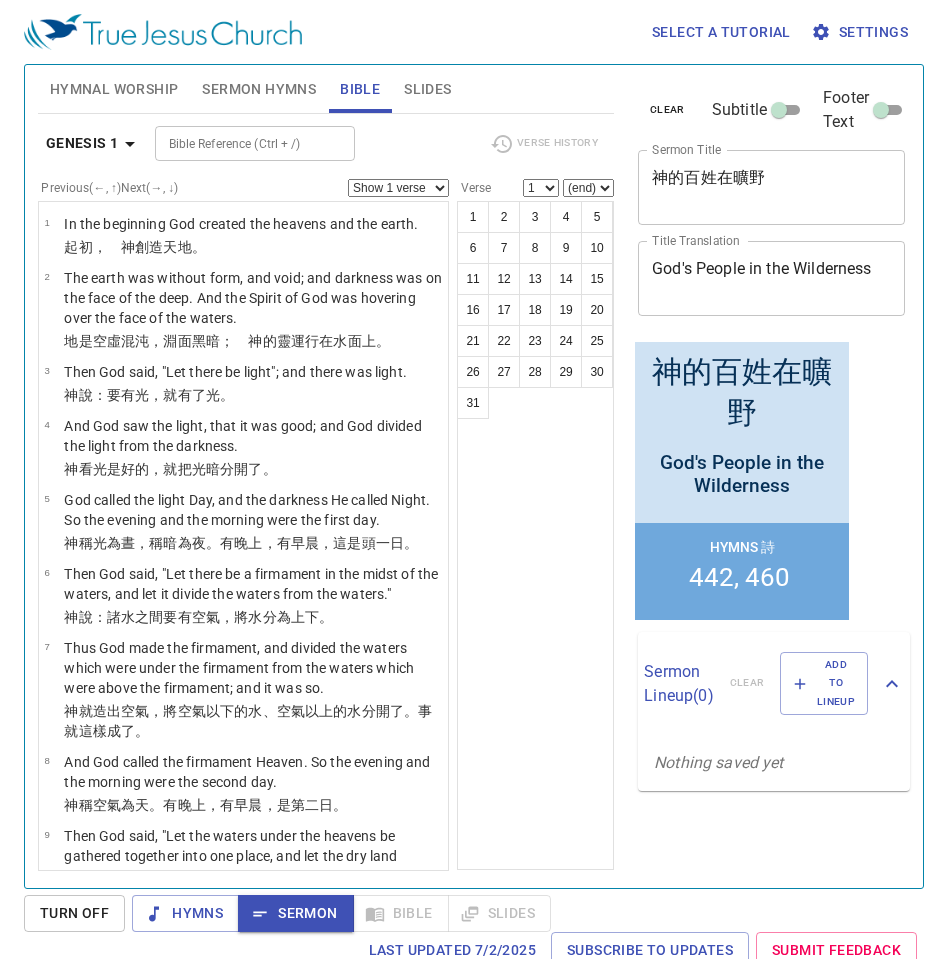 click on "[NUMBER] [NUMBER] [NUMBER] [NUMBER] [NUMBER] [NUMBER] [NUMBER] [NUMBER] [NUMBER] [NUMBER] [NUMBER] [NUMBER] [NUMBER] [NUMBER] [NUMBER] [NUMBER] [NUMBER] [NUMBER] [NUMBER] [NUMBER] [NUMBER] [NUMBER] [NUMBER] [NUMBER] [NUMBER] [NUMBER] [NUMBER] [NUMBER] [NUMBER] [NUMBER] [NUMBER] [NUMBER] [NUMBER] [NUMBER] [NUMBER] [NUMBER] [NUMBER] [NUMBER] [NUMBER]" at bounding box center (535, 535) 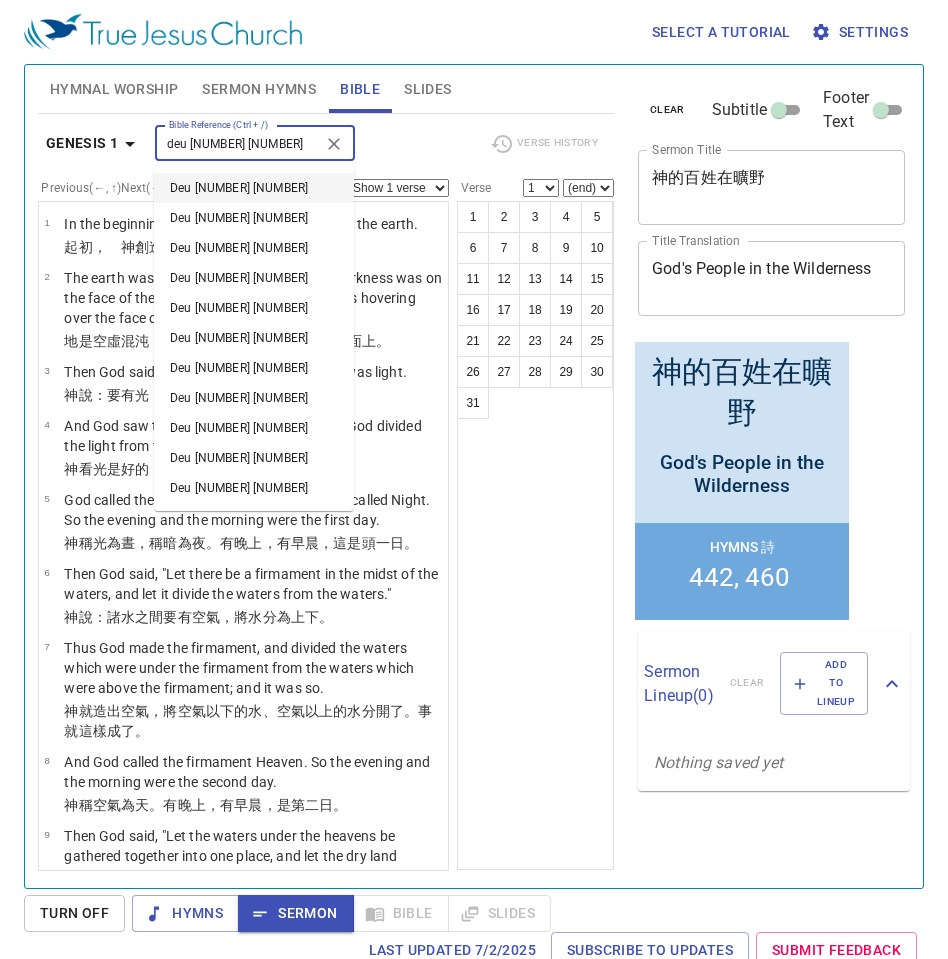 type on "deu [NUMBER] [NUMBER]" 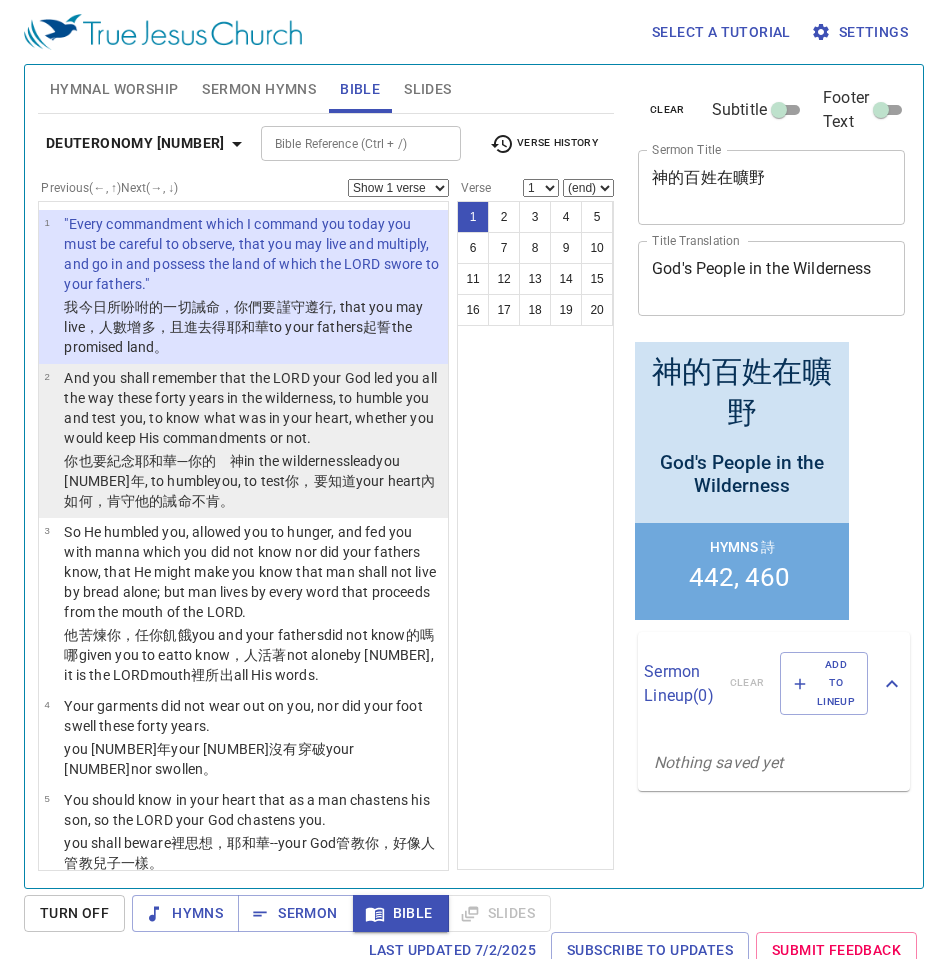 click on "And you shall remember that the LORD your God led you all the way these forty years in the wilderness, to humble you and test you, to know what was in your heart, whether you would keep His commandments or not." at bounding box center (253, 254) 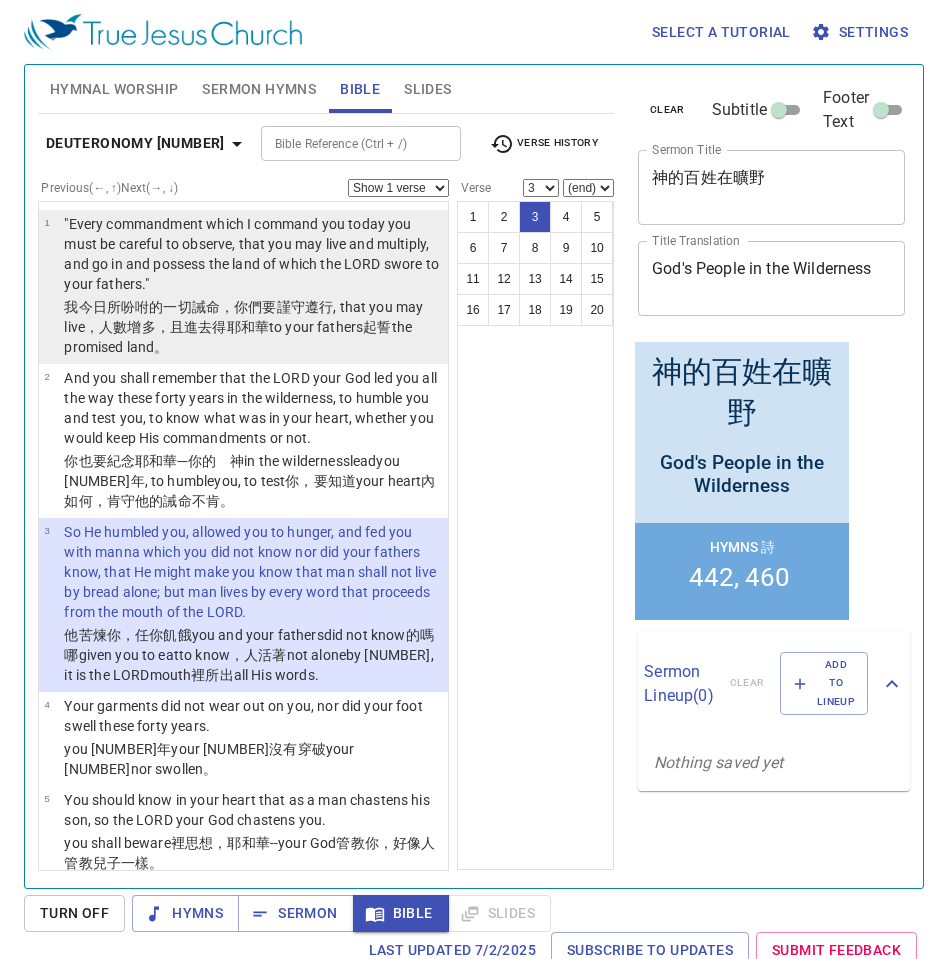 click on ""Every commandment which I command you today you must be careful to observe, that you may live and multiply, and go in and possess the land of which the LORD swore to your fathers."" at bounding box center [253, 254] 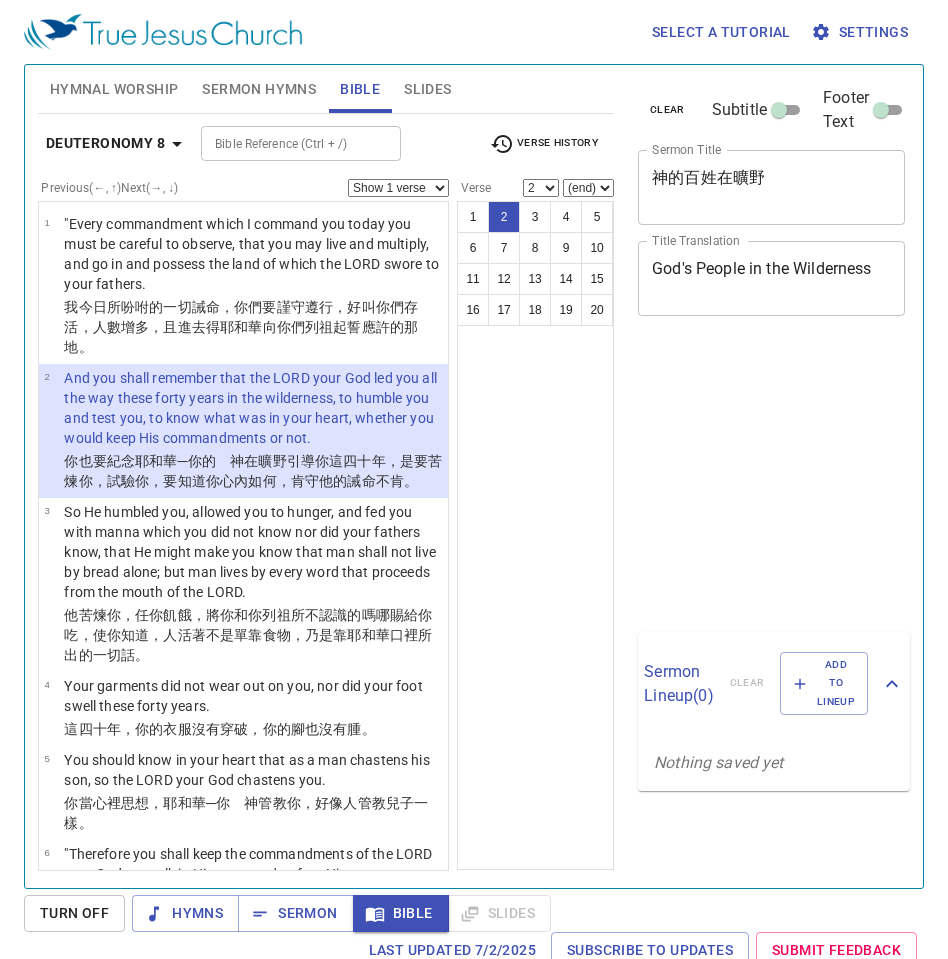 scroll, scrollTop: 0, scrollLeft: 0, axis: both 